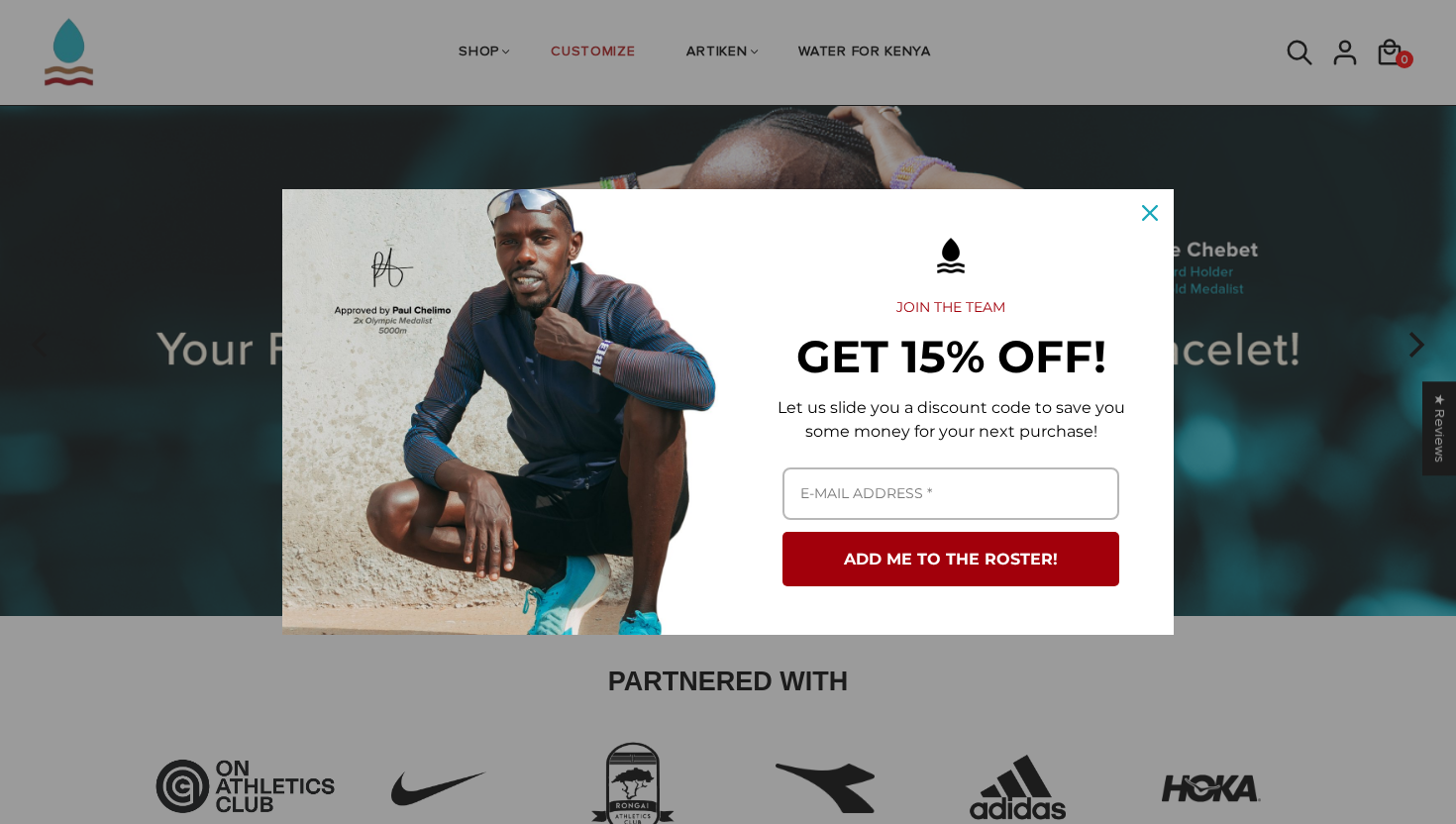 scroll, scrollTop: 88, scrollLeft: 0, axis: vertical 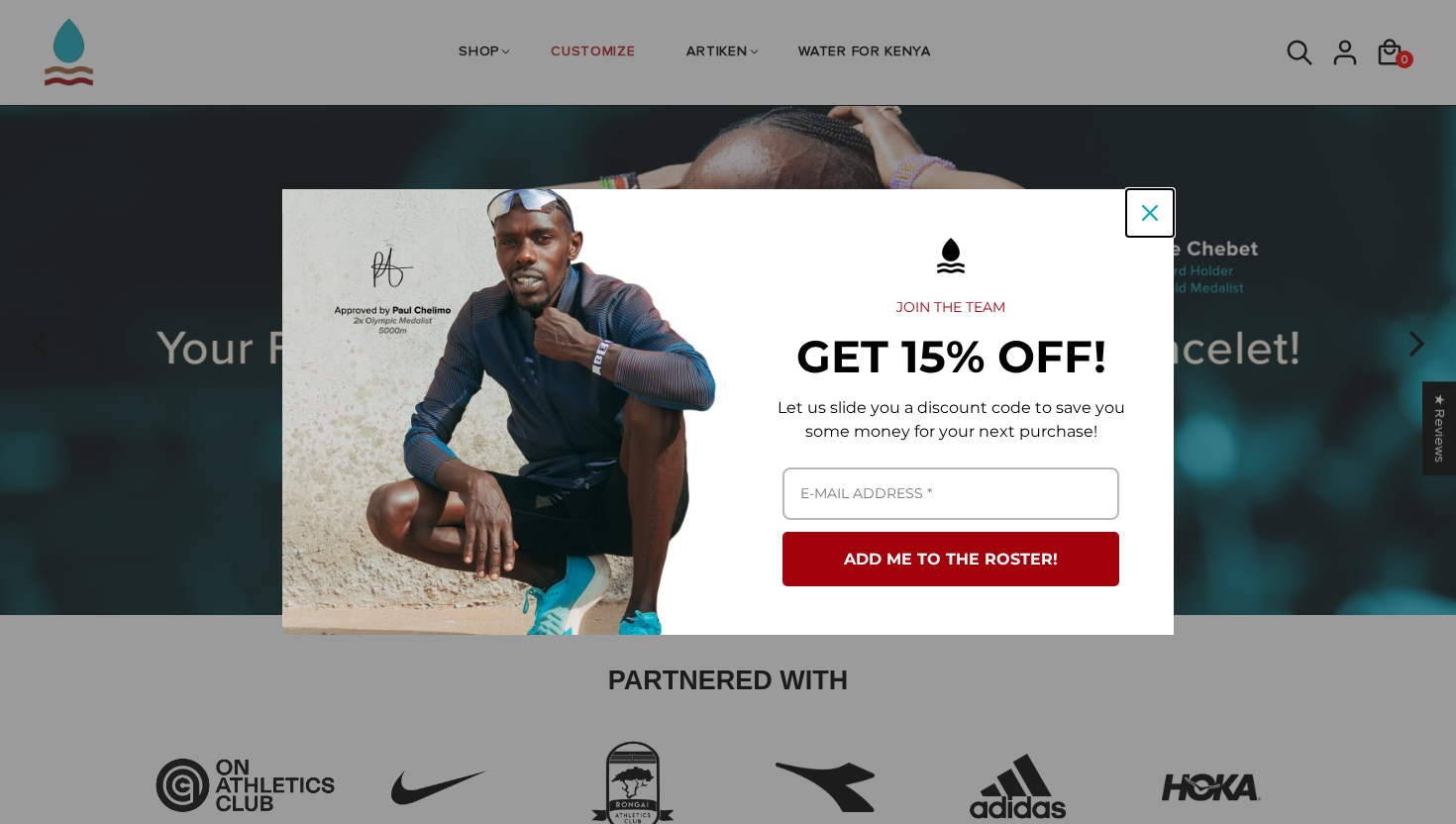 click 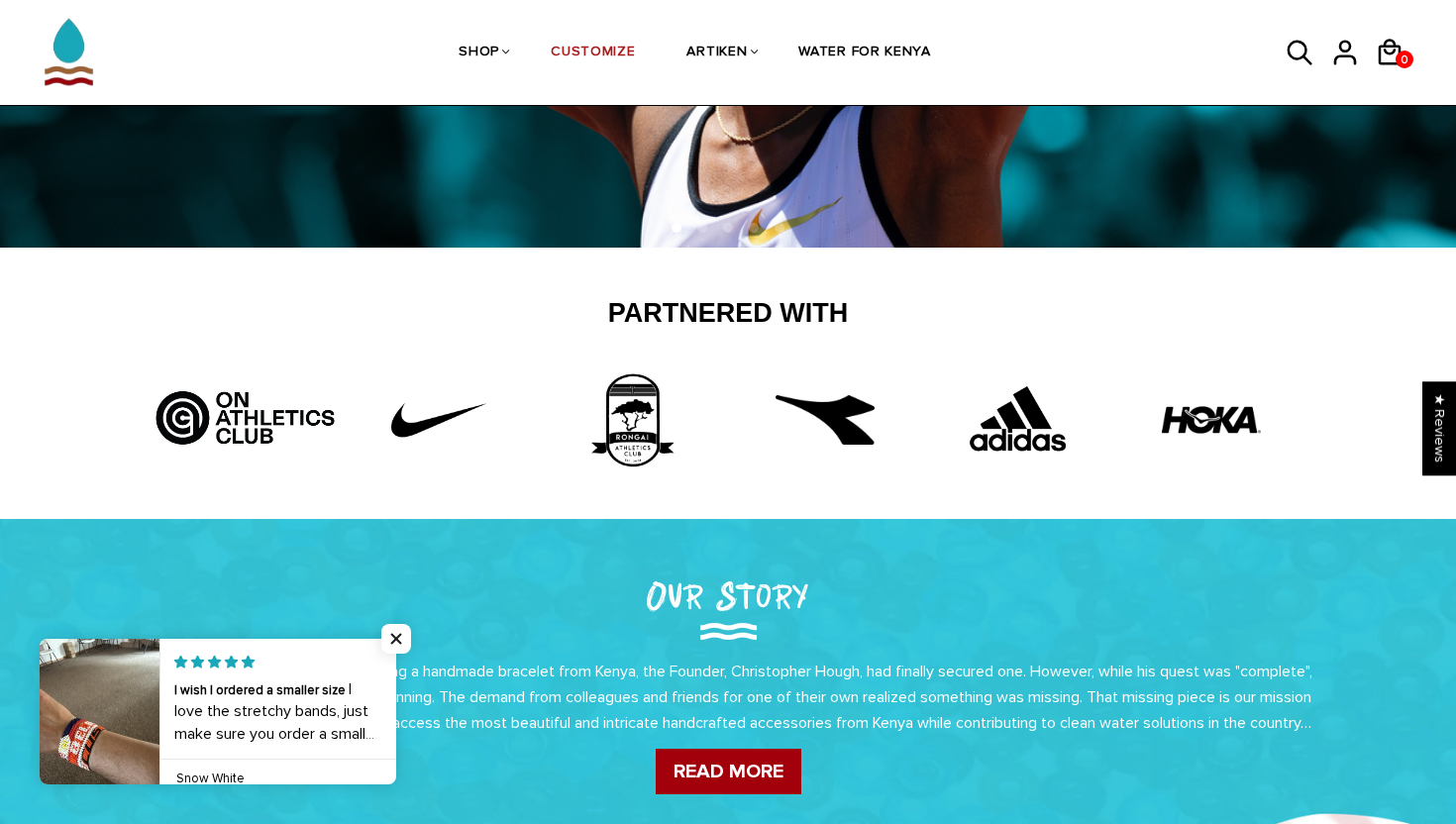scroll, scrollTop: 464, scrollLeft: 0, axis: vertical 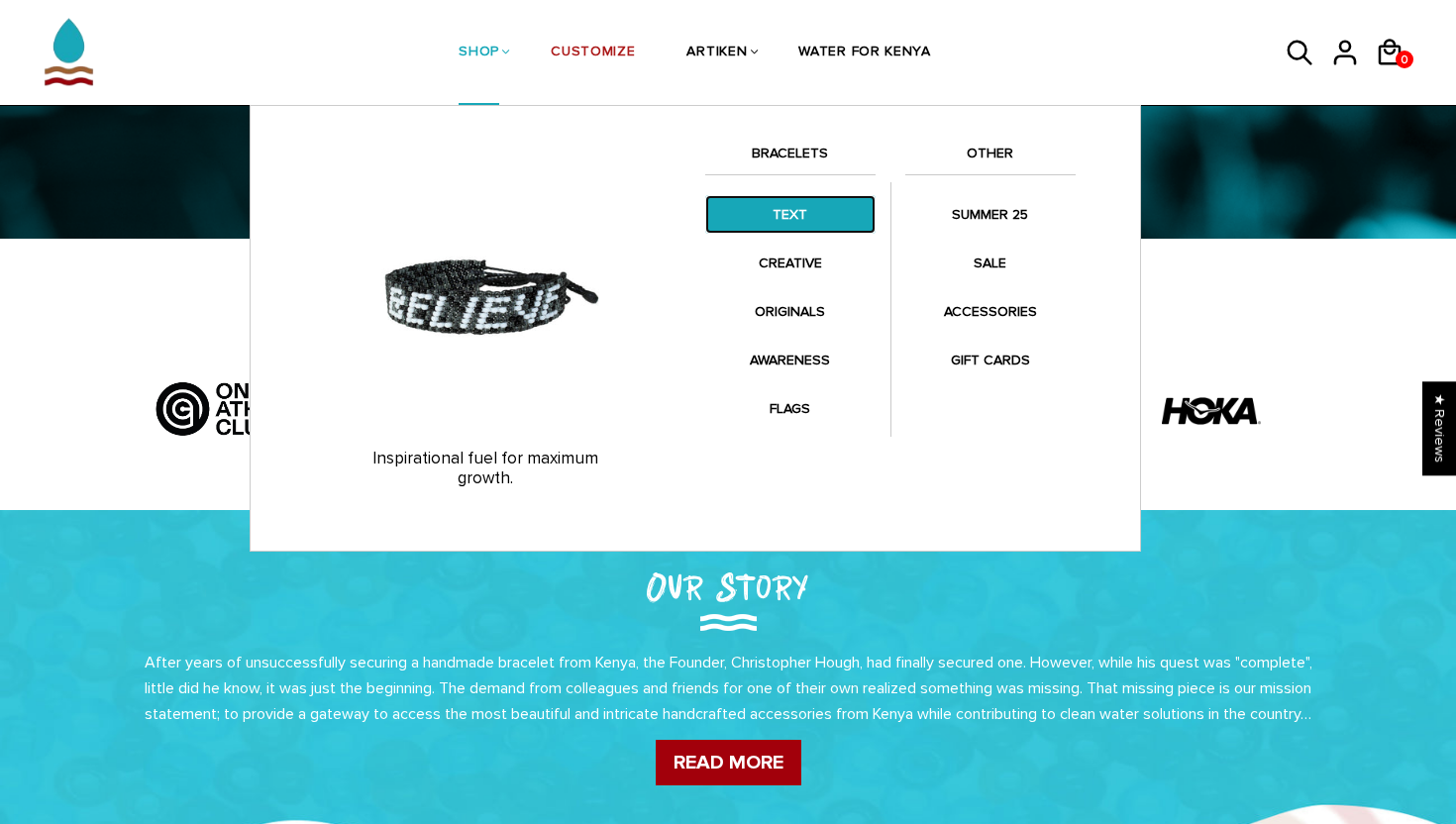 click on "TEXT" at bounding box center [790, 214] 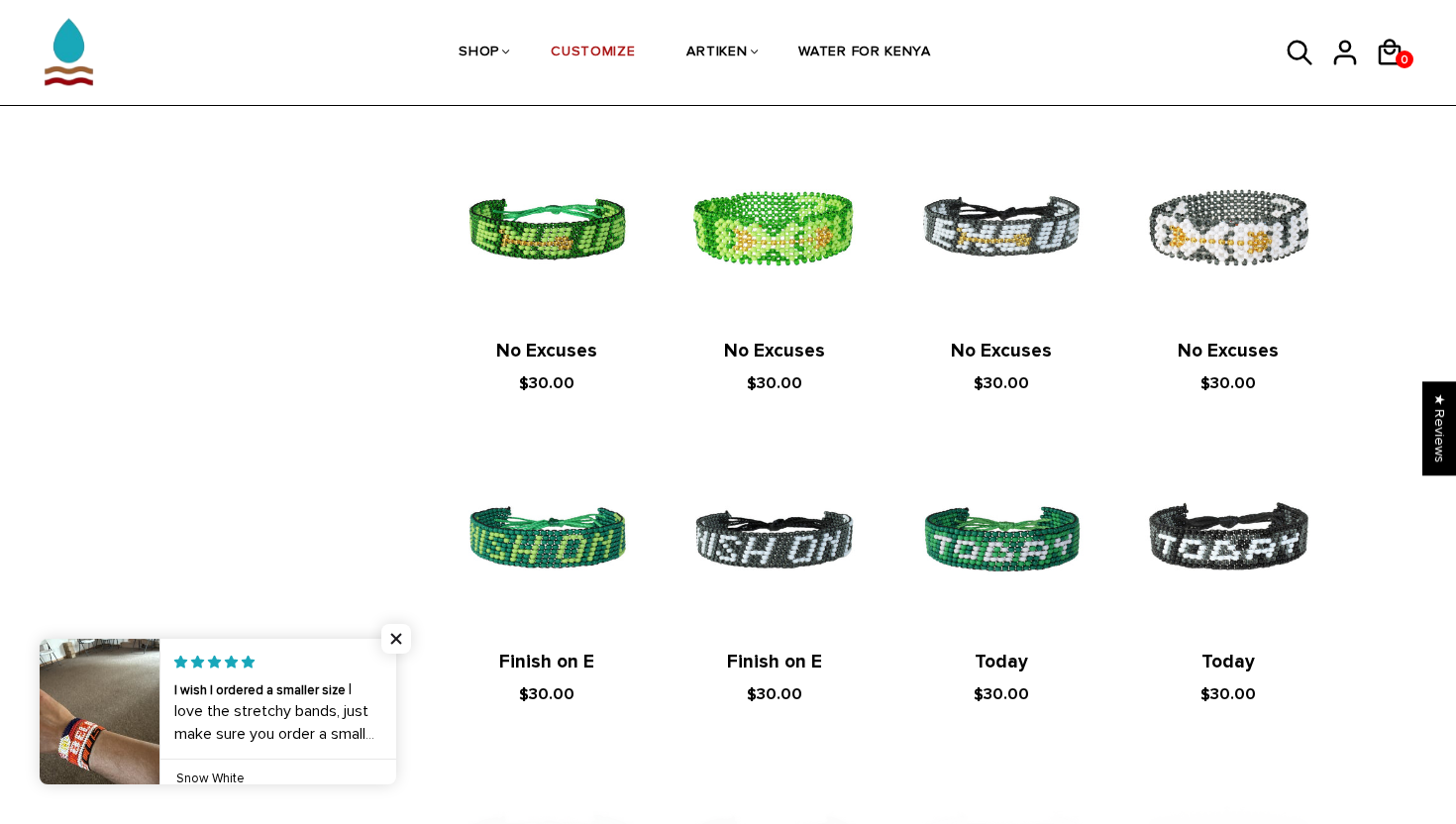scroll, scrollTop: 1447, scrollLeft: 0, axis: vertical 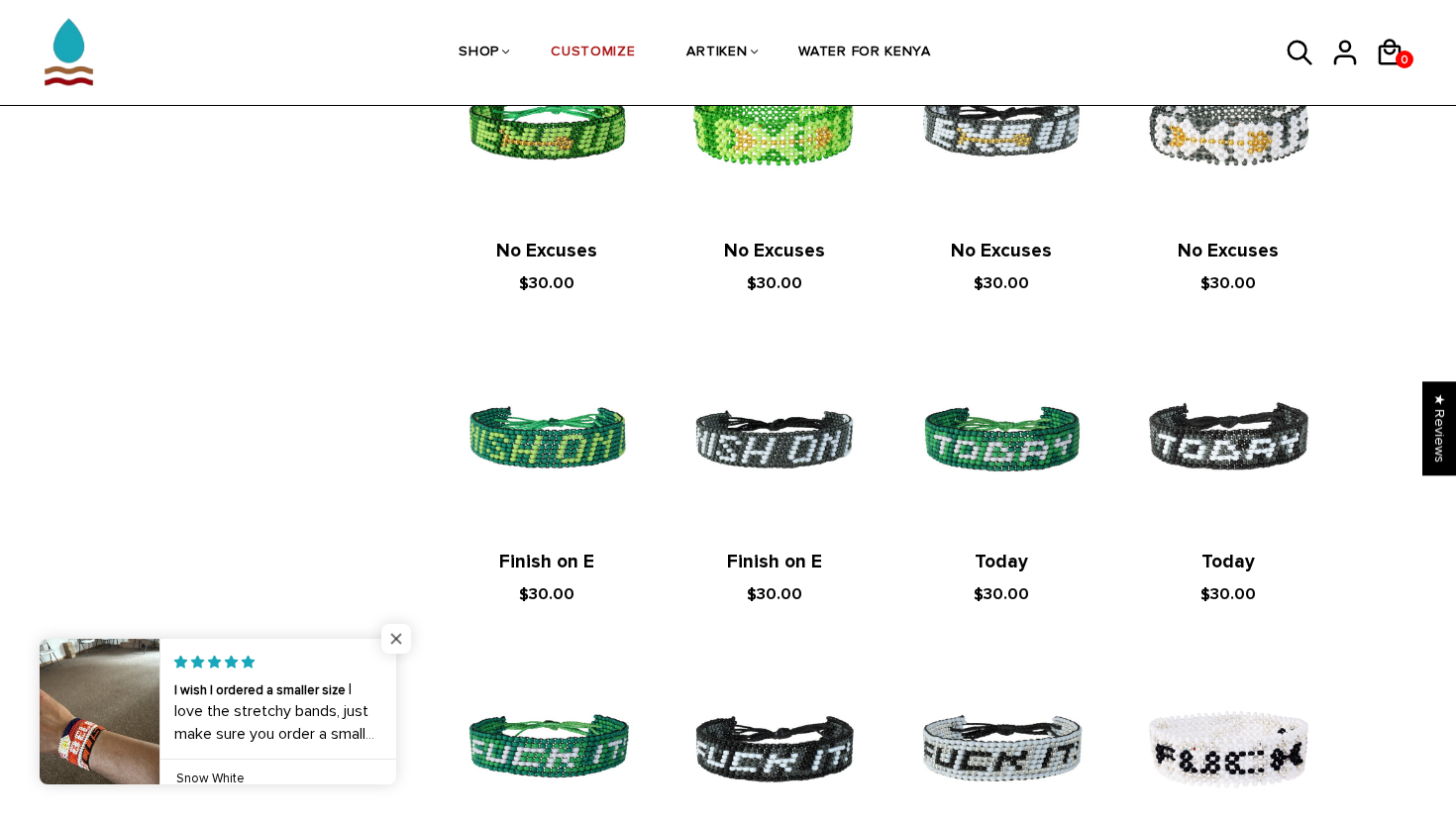click at bounding box center [396, 639] 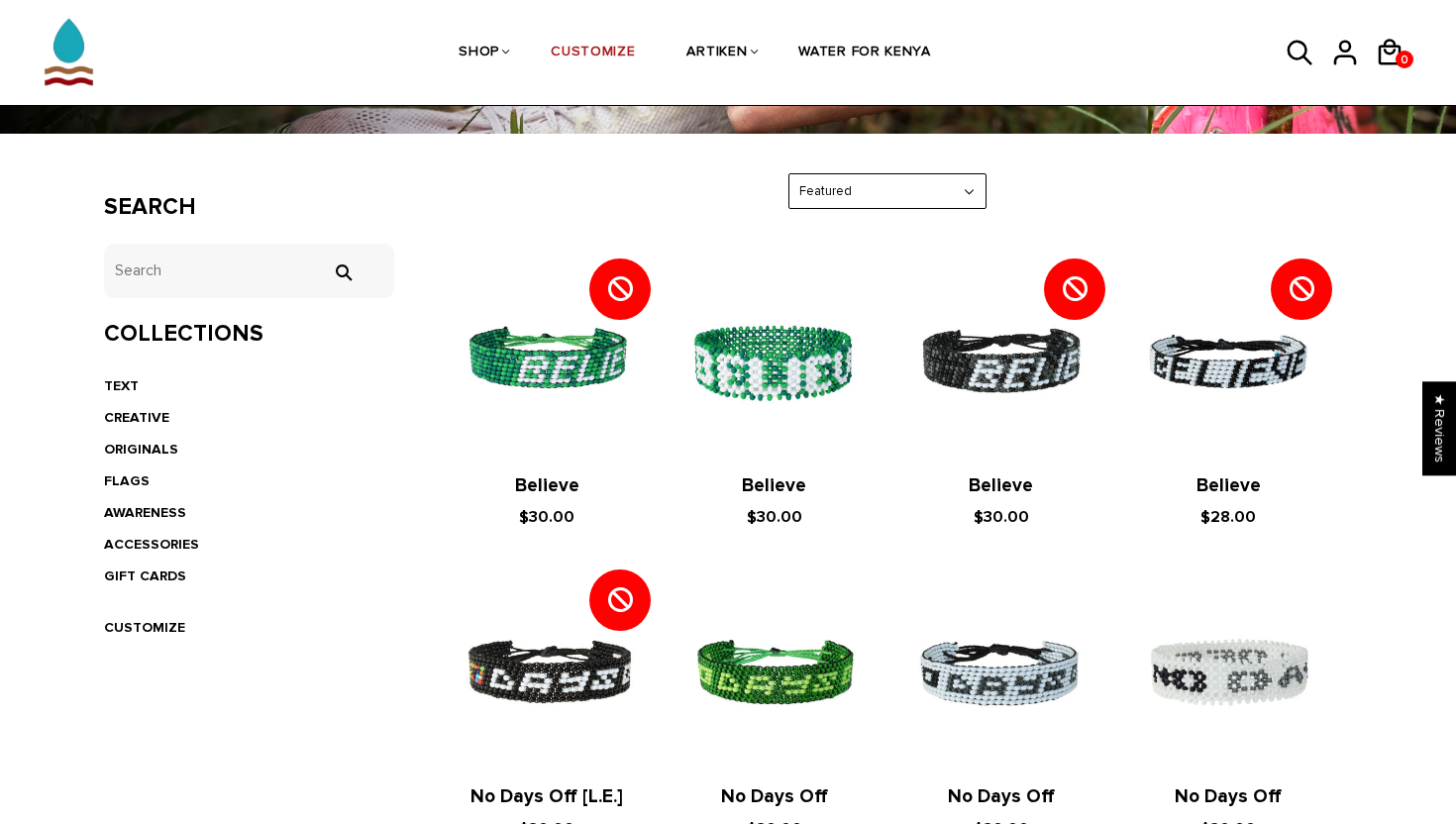 scroll, scrollTop: 0, scrollLeft: 0, axis: both 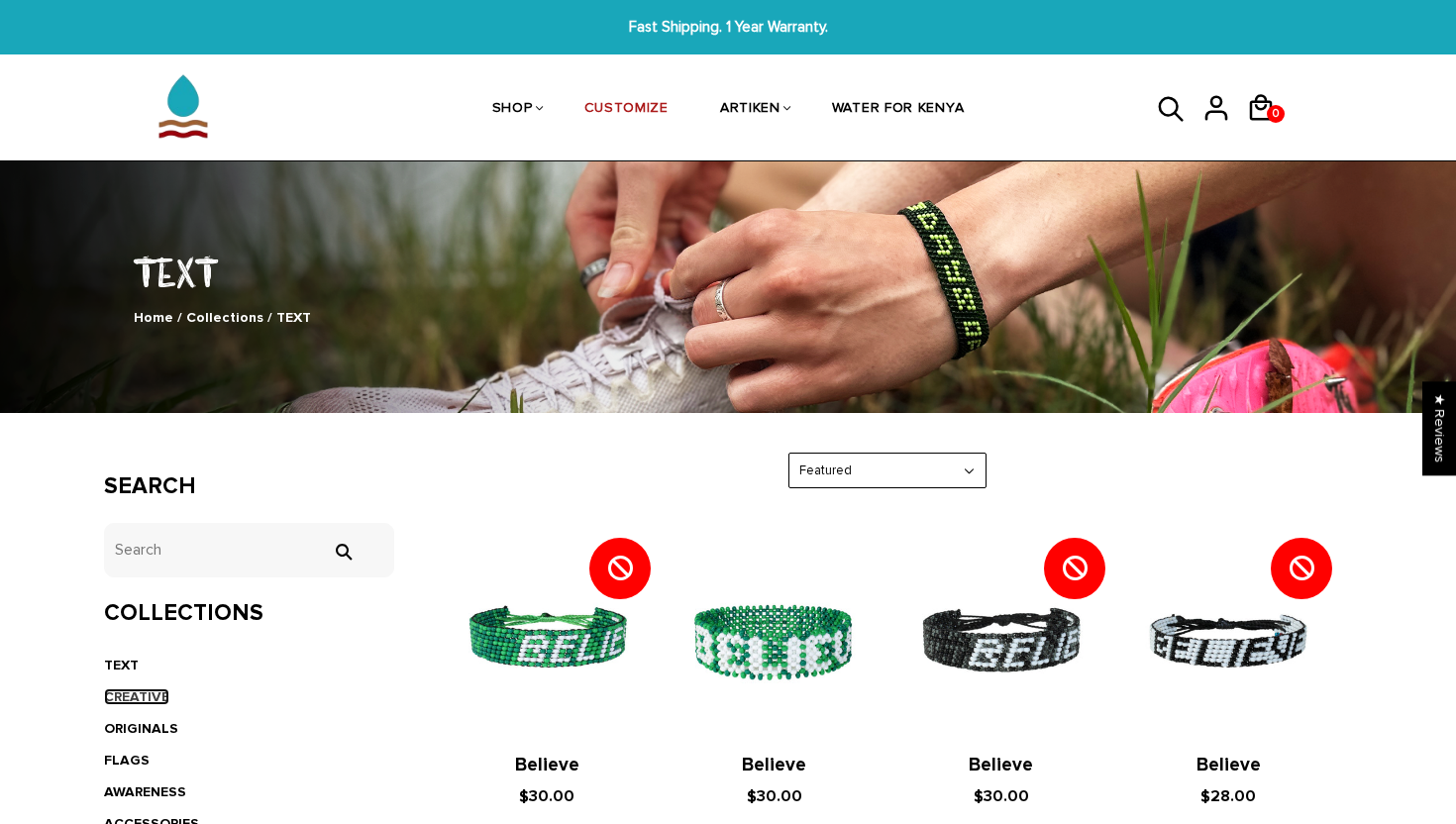 click on "CREATIVE" at bounding box center (137, 696) 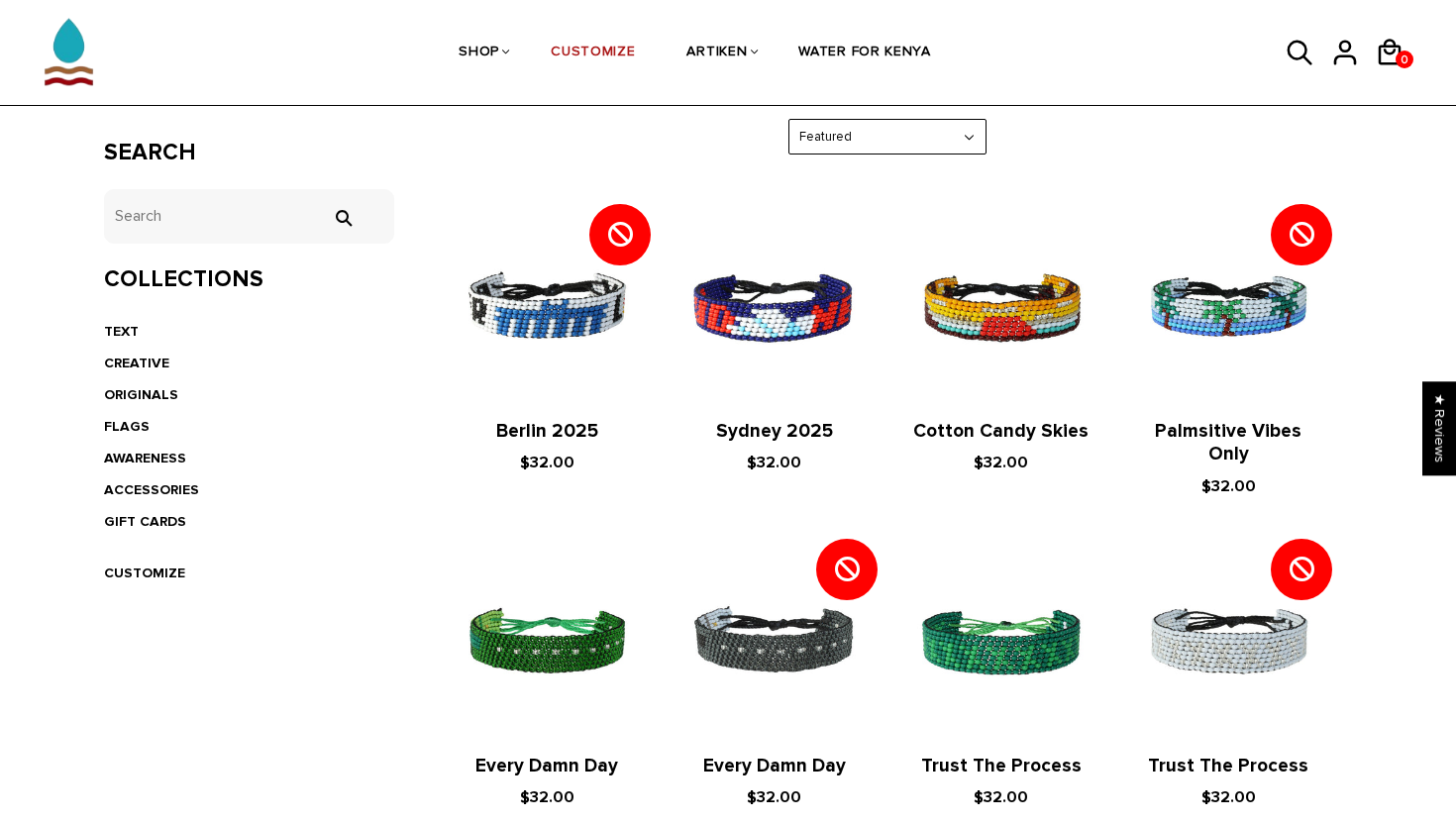 scroll, scrollTop: 332, scrollLeft: 0, axis: vertical 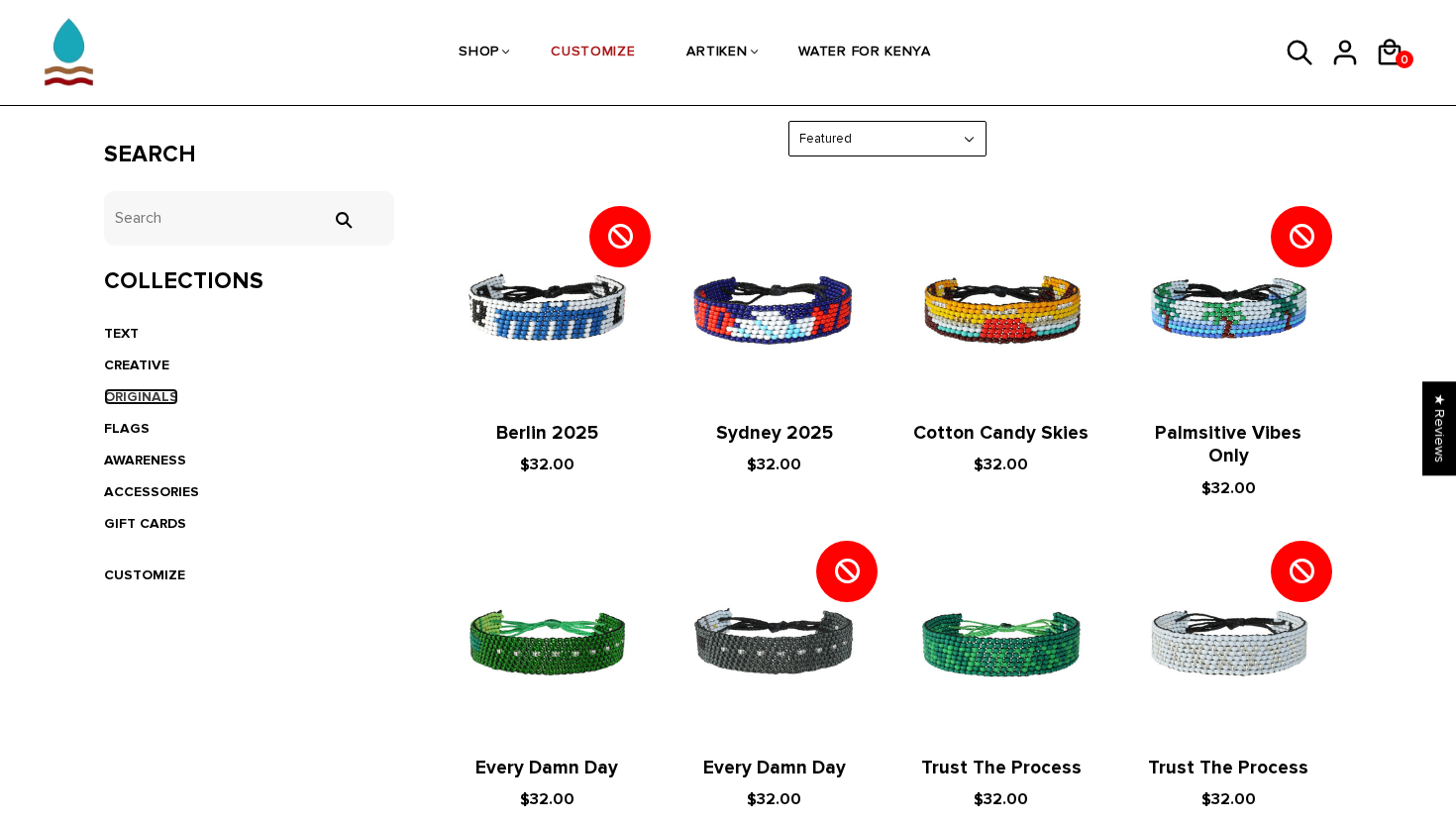 click on "ORIGINALS" at bounding box center (141, 396) 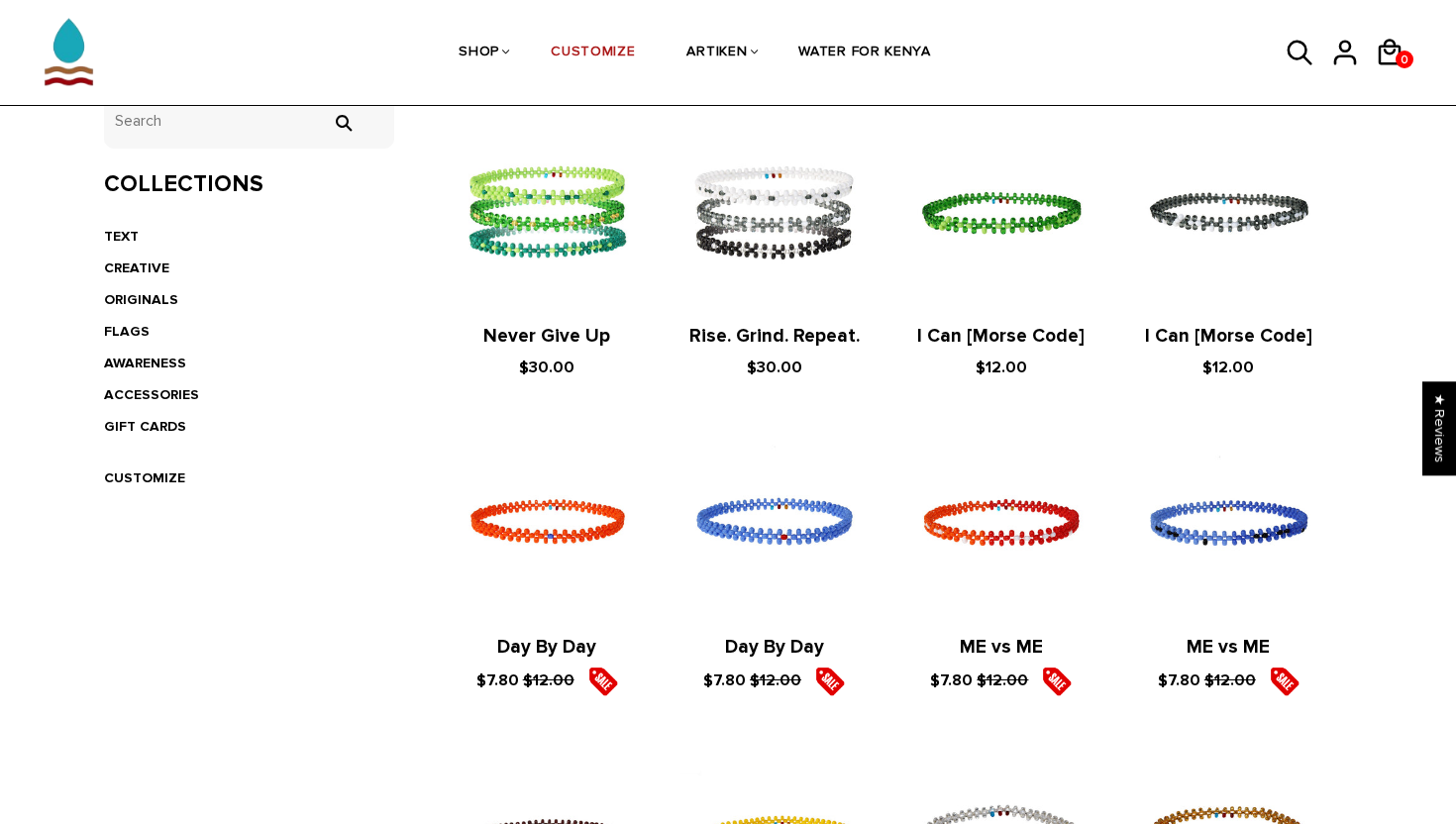scroll, scrollTop: 431, scrollLeft: 0, axis: vertical 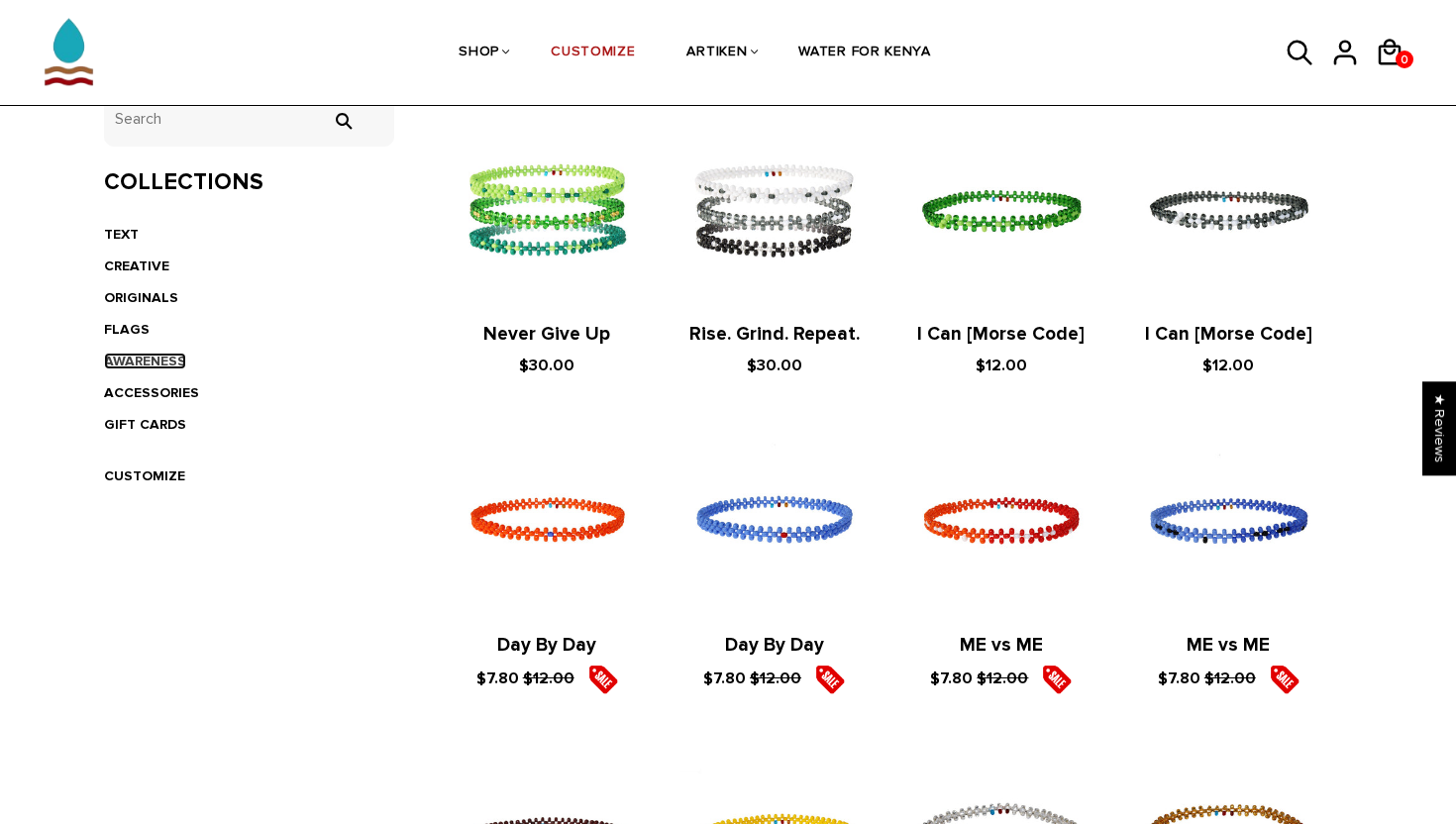 click on "AWARENESS" at bounding box center (145, 360) 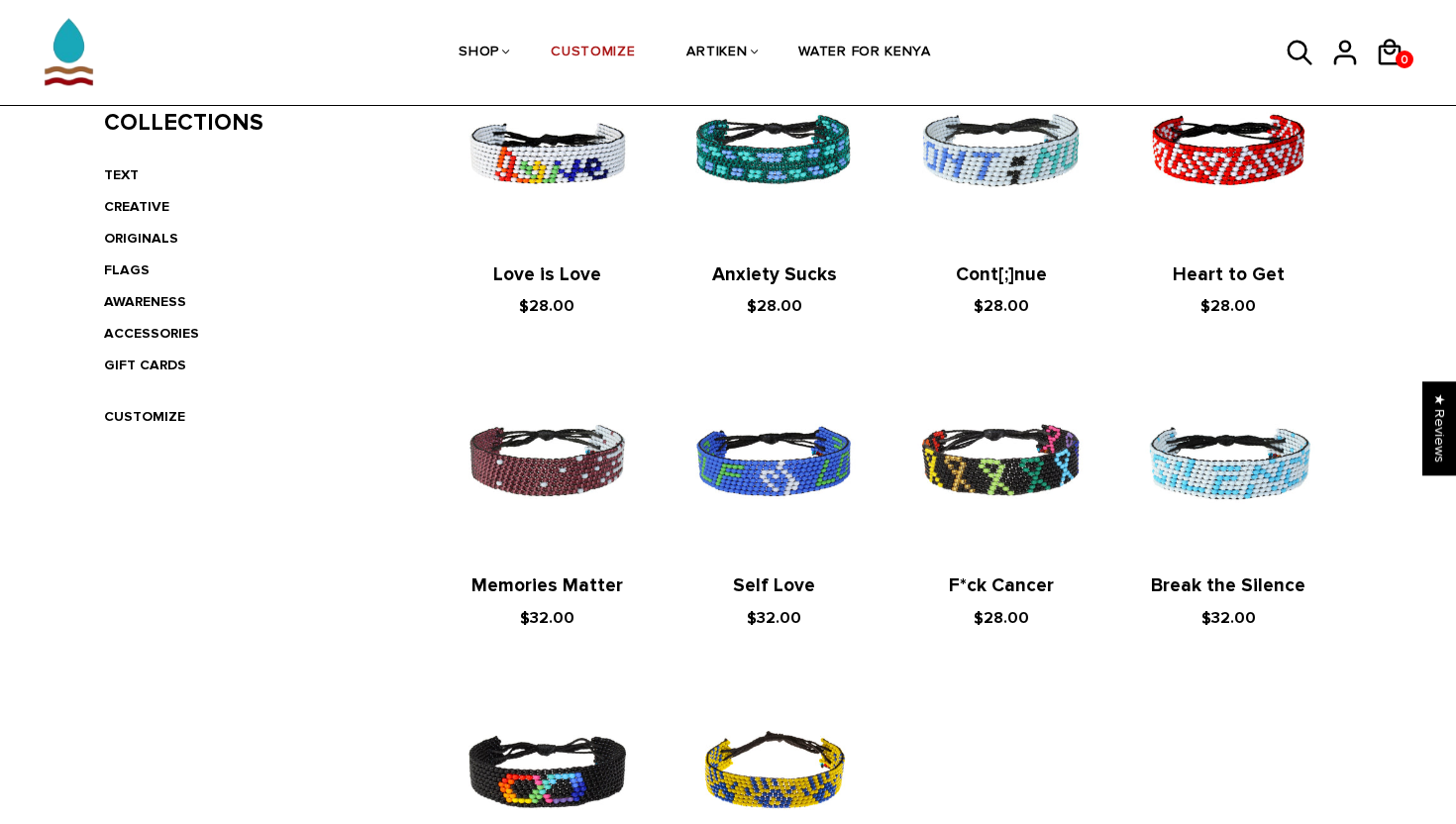 scroll, scrollTop: 239, scrollLeft: 0, axis: vertical 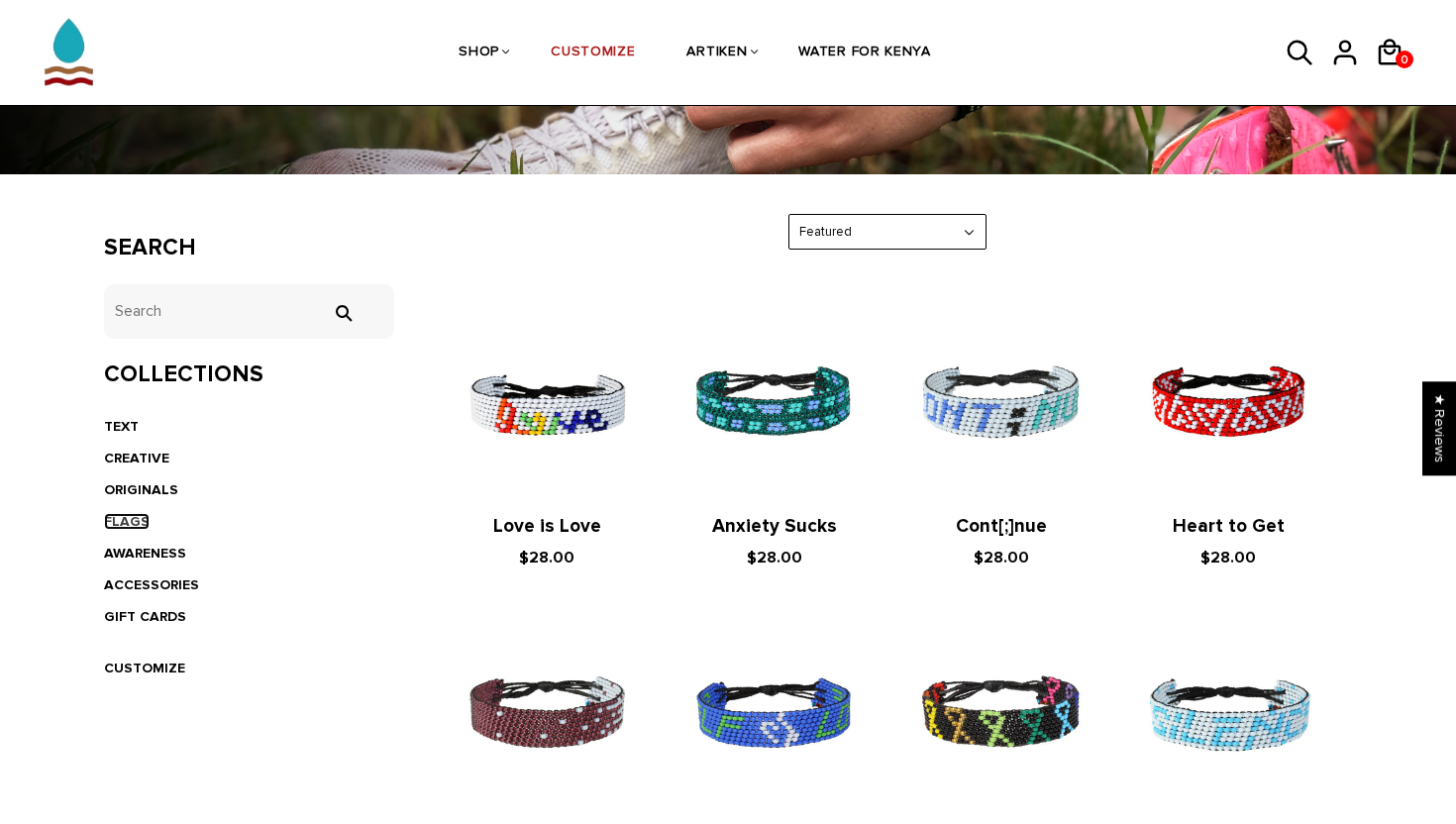 click on "FLAGS" at bounding box center [127, 521] 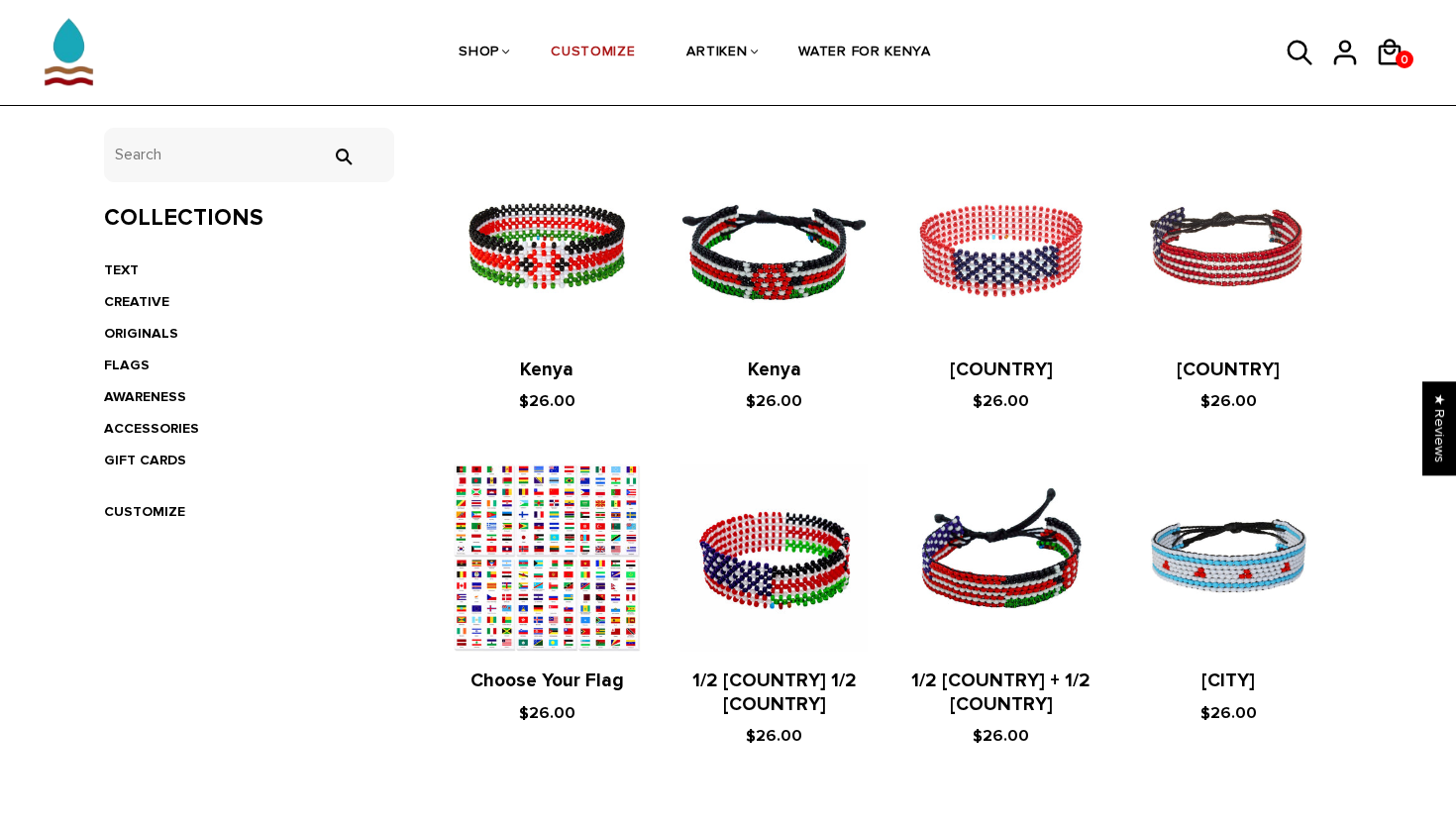 scroll, scrollTop: 195, scrollLeft: 0, axis: vertical 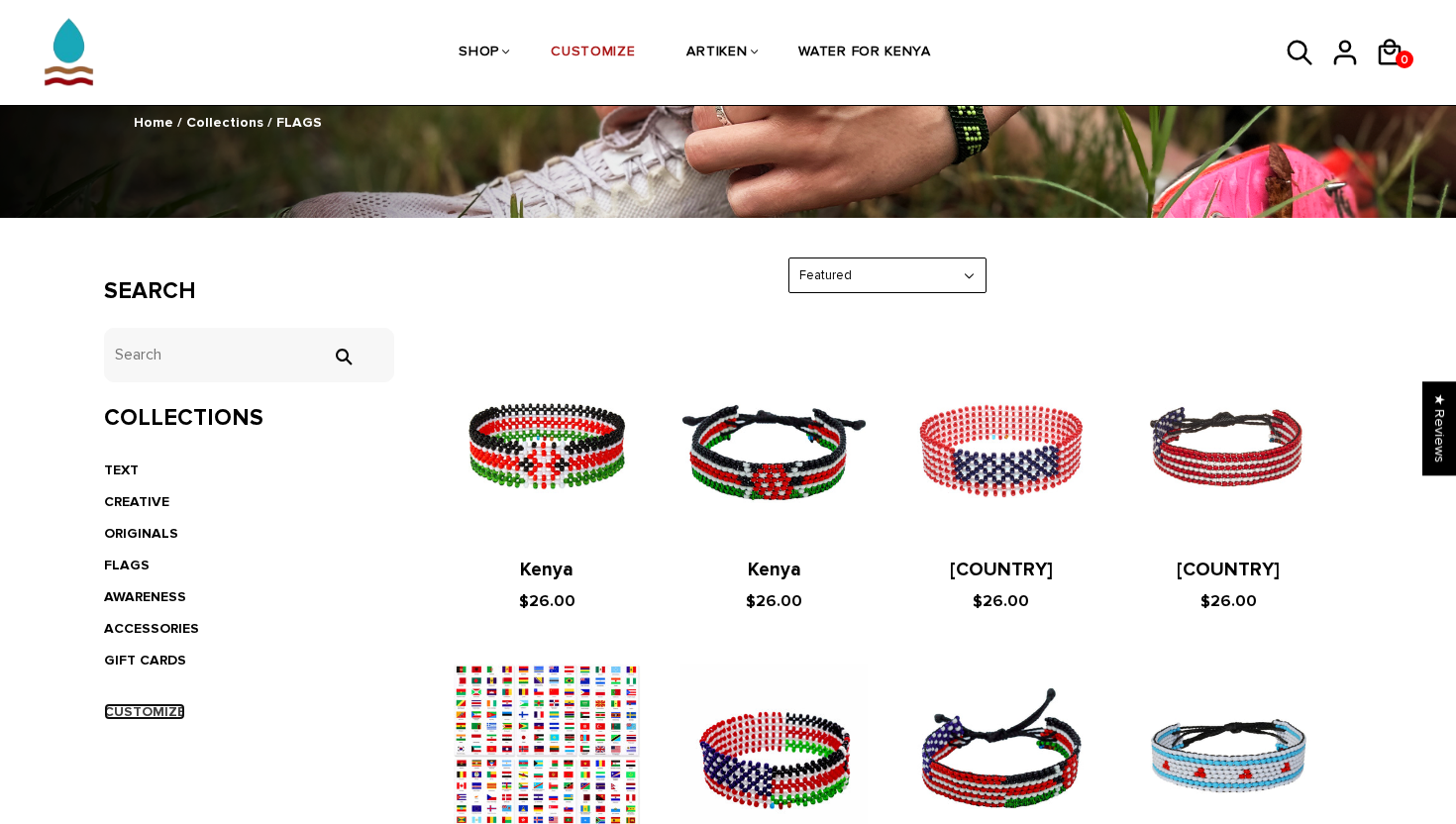 click on "CUSTOMIZE" at bounding box center [145, 711] 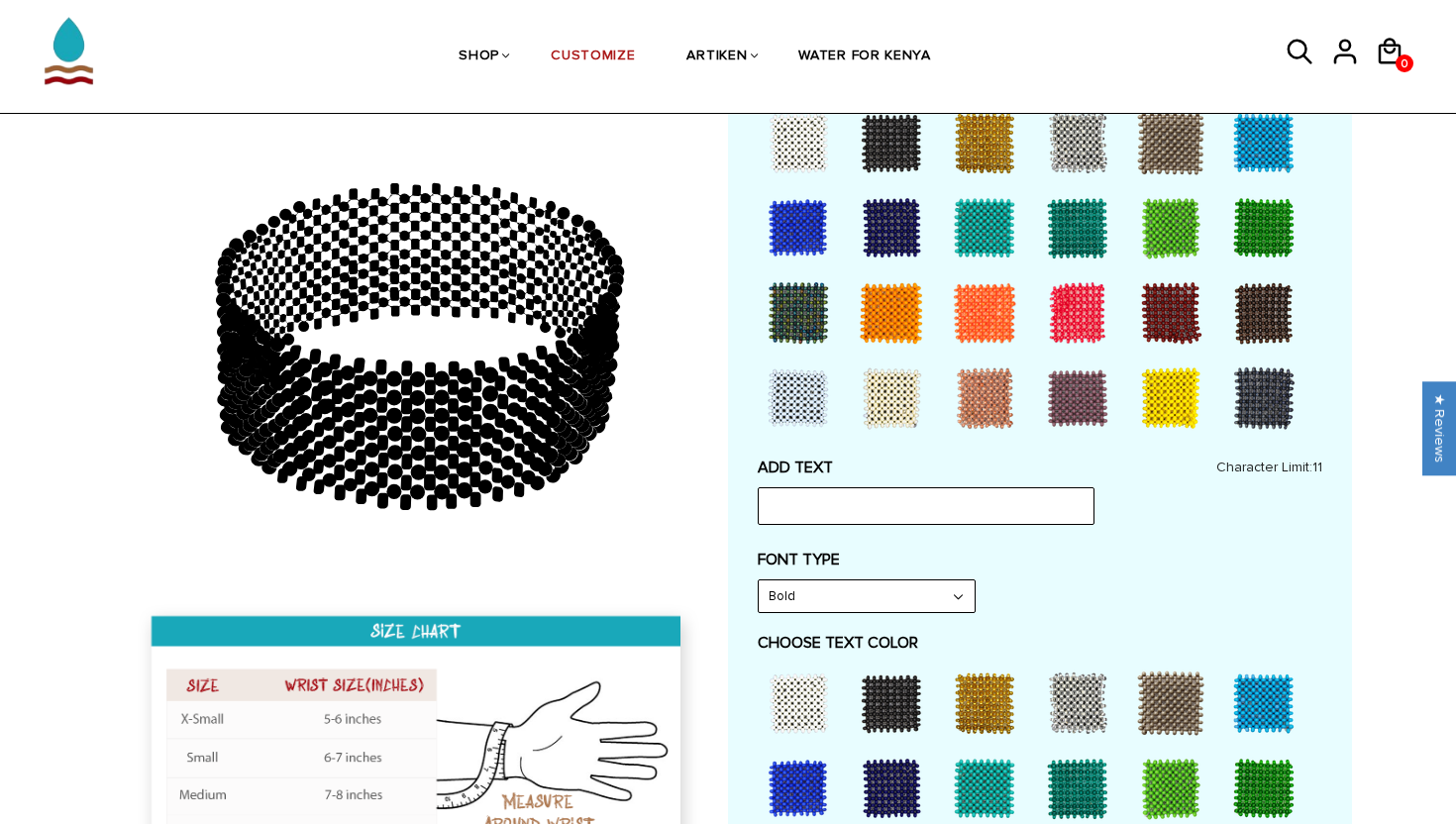 scroll, scrollTop: 620, scrollLeft: 0, axis: vertical 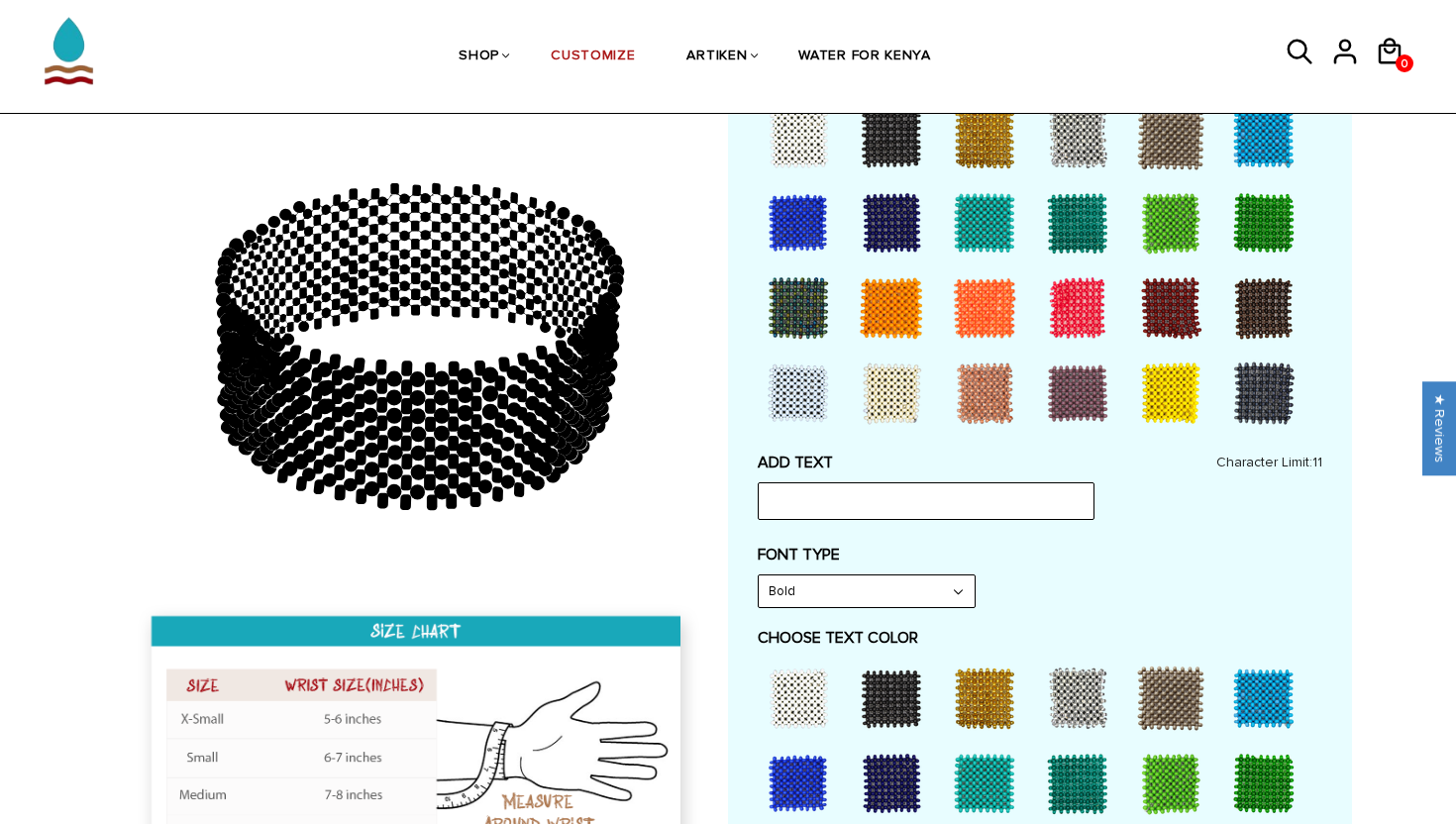 click at bounding box center (418, 765) 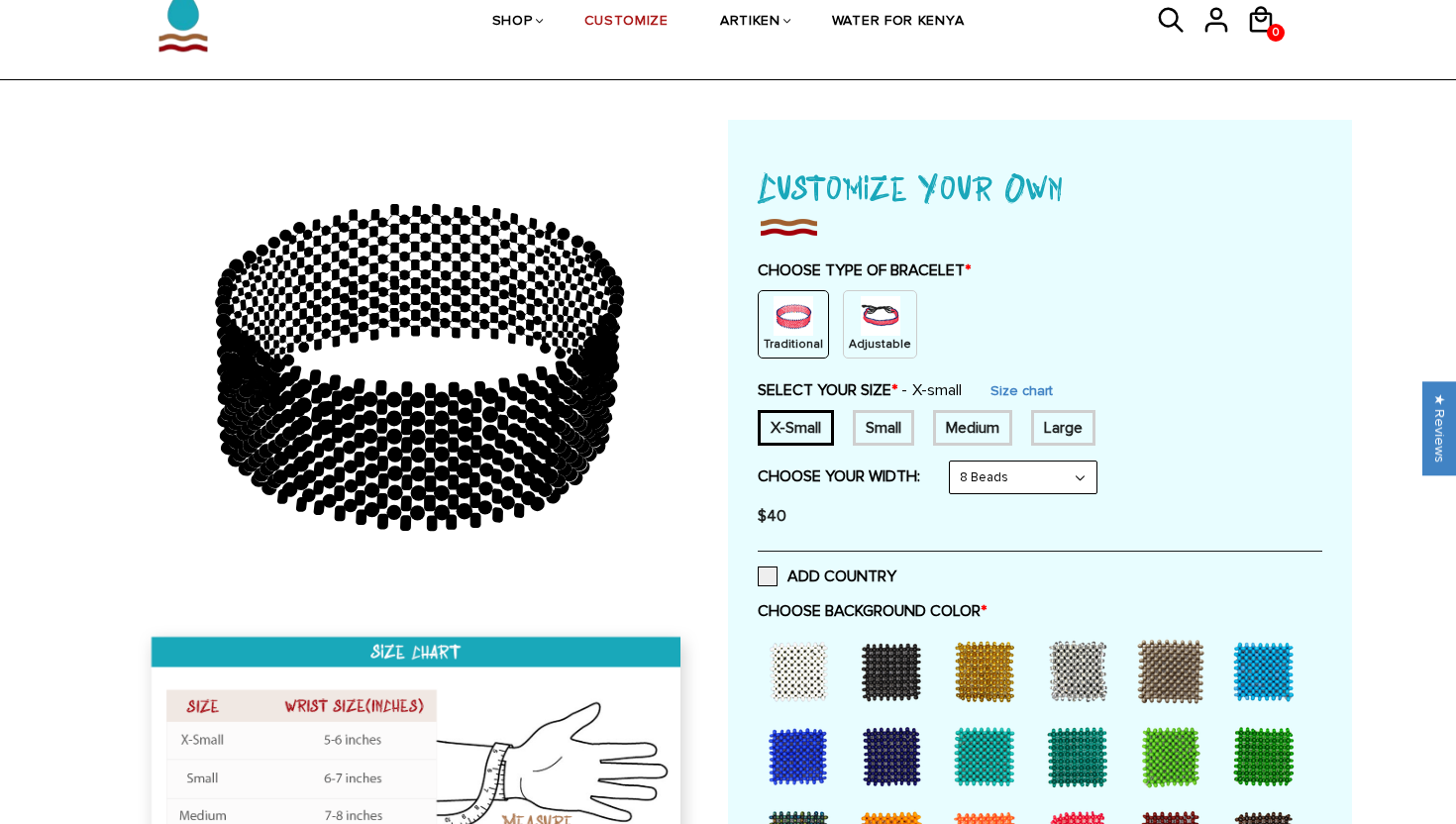 scroll, scrollTop: 0, scrollLeft: 0, axis: both 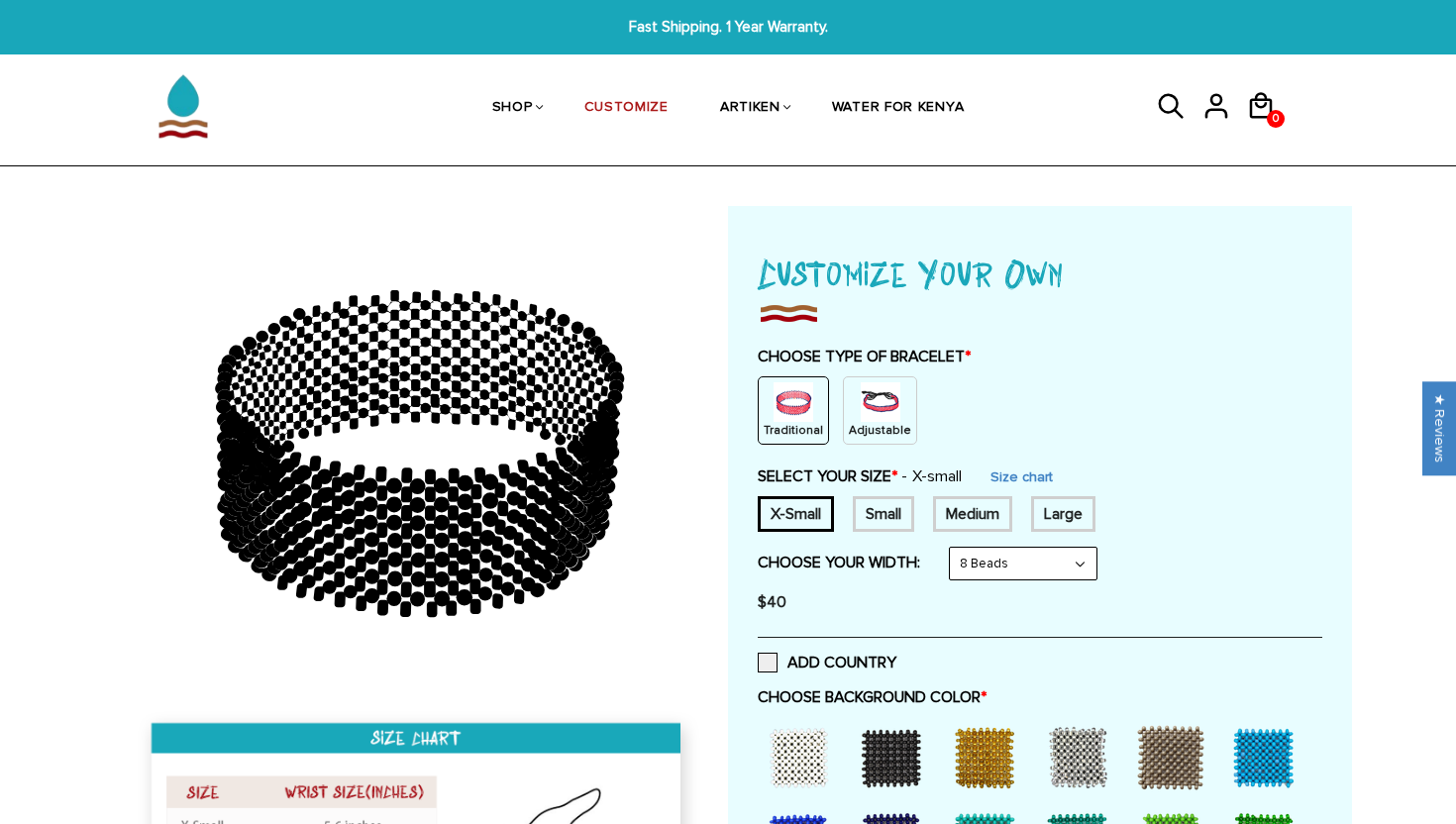 click on "Small" at bounding box center [884, 514] 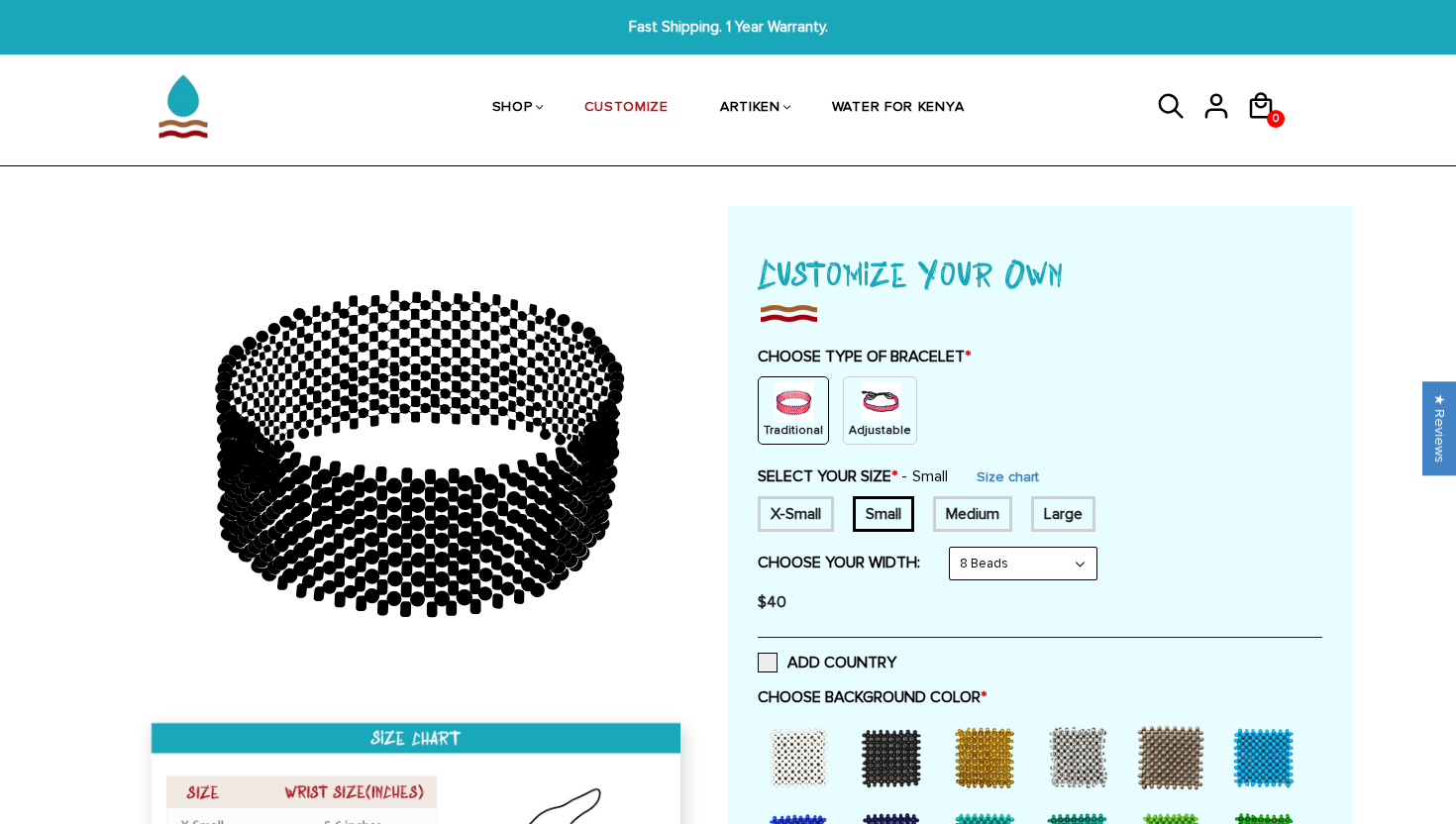 click on "Traditional" at bounding box center [793, 430] 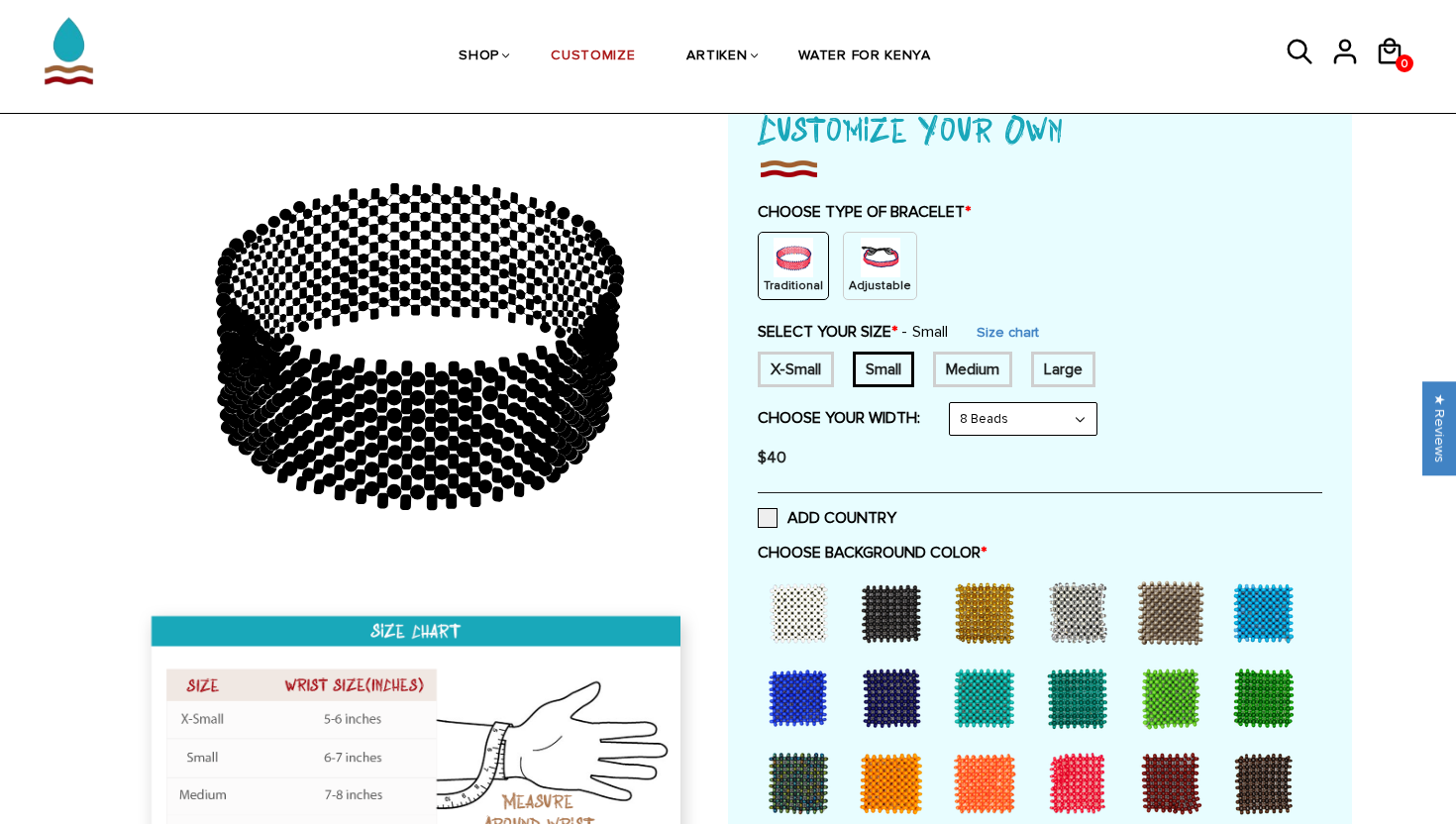scroll, scrollTop: 155, scrollLeft: 0, axis: vertical 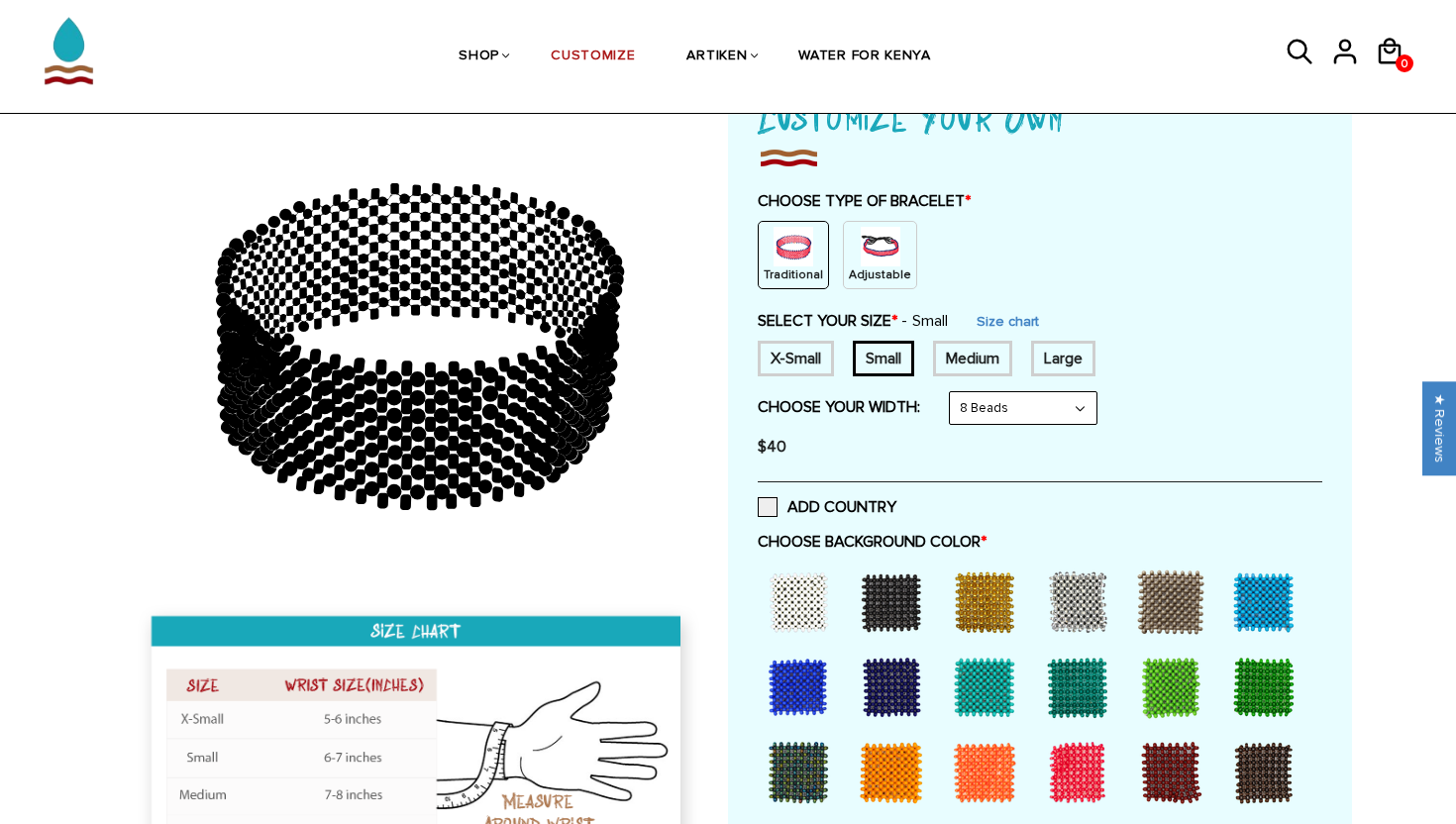 click on "Medium" at bounding box center (973, 359) 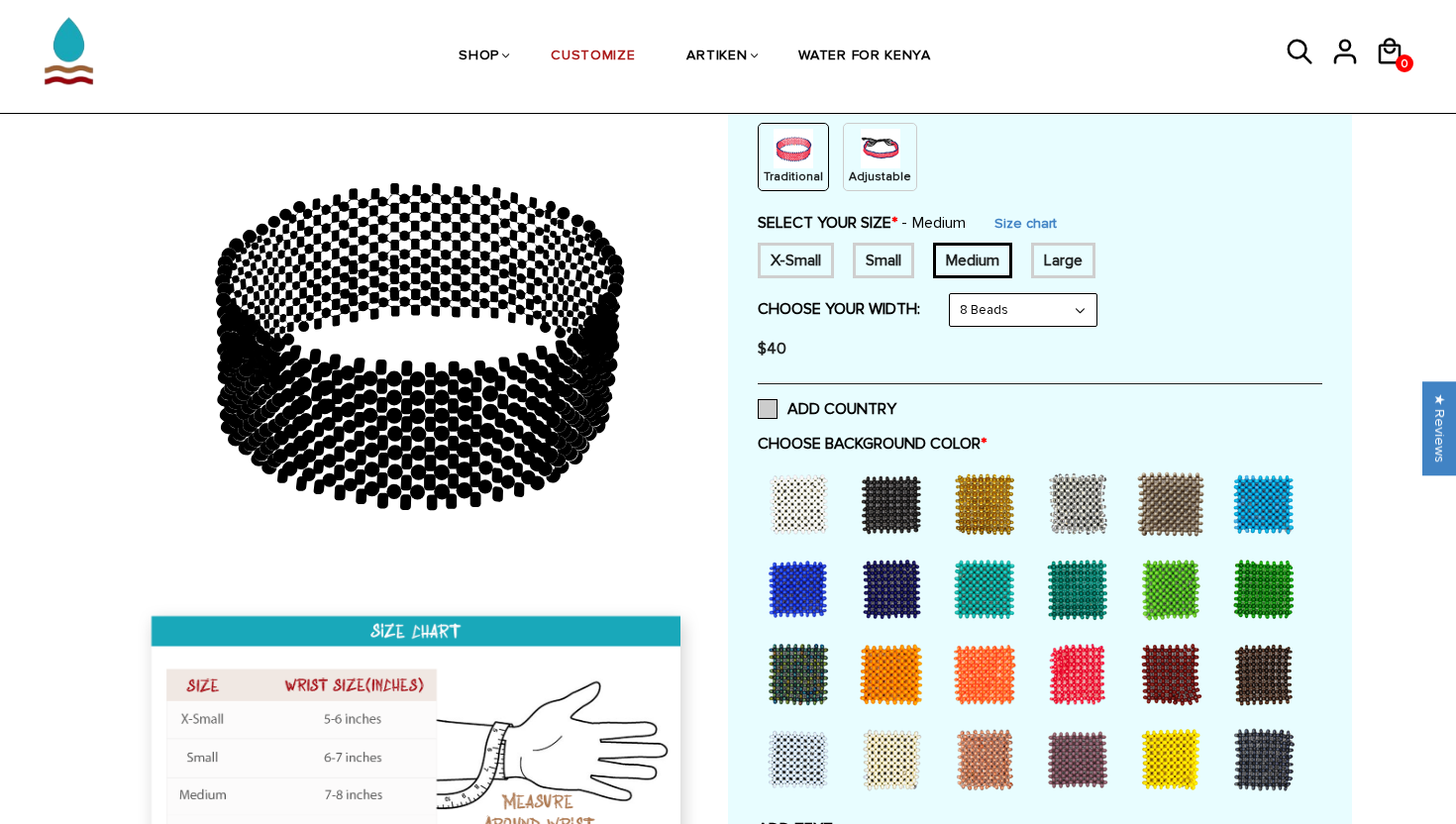 scroll, scrollTop: 246, scrollLeft: 0, axis: vertical 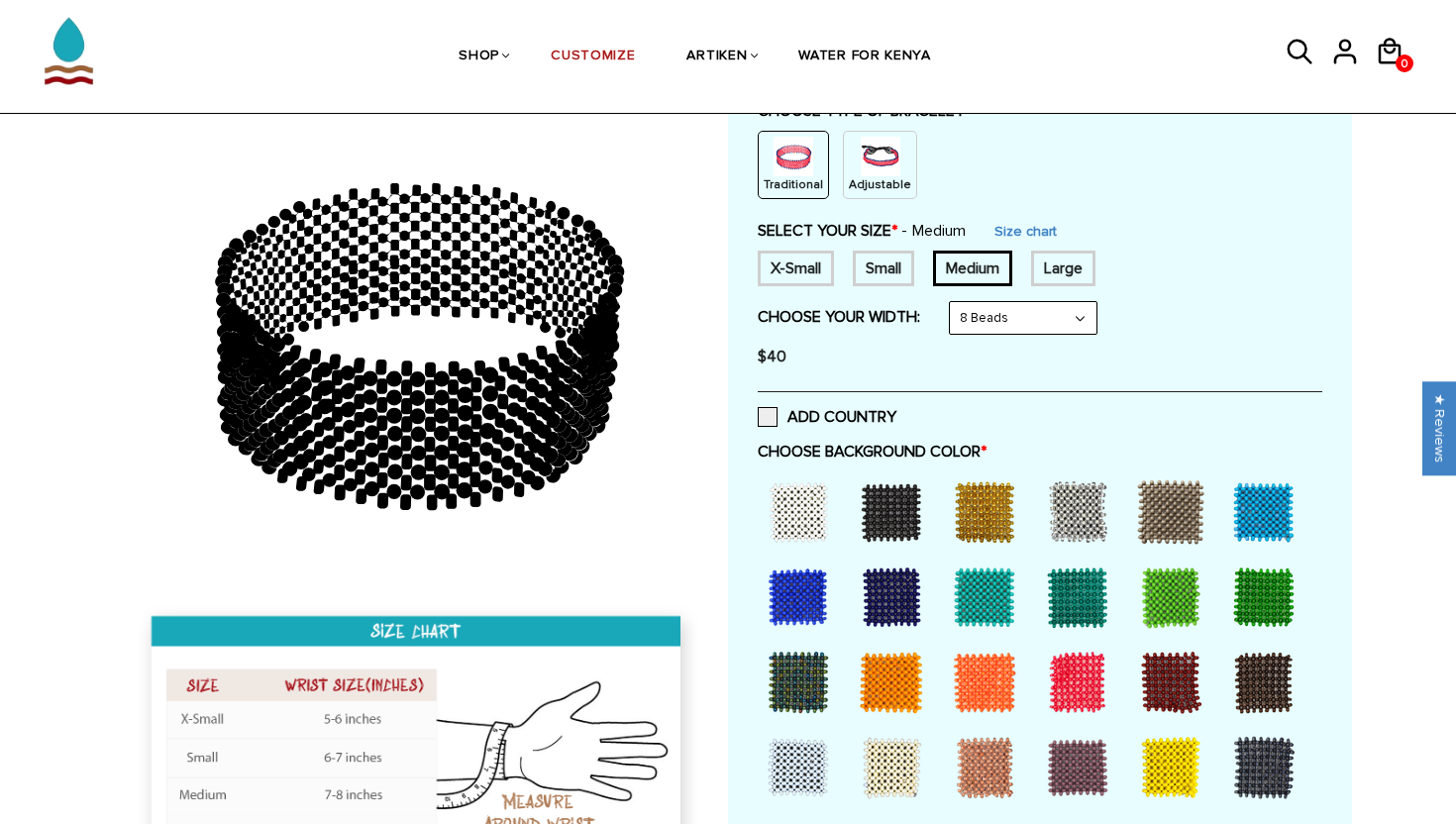 click on "Small" at bounding box center [884, 268] 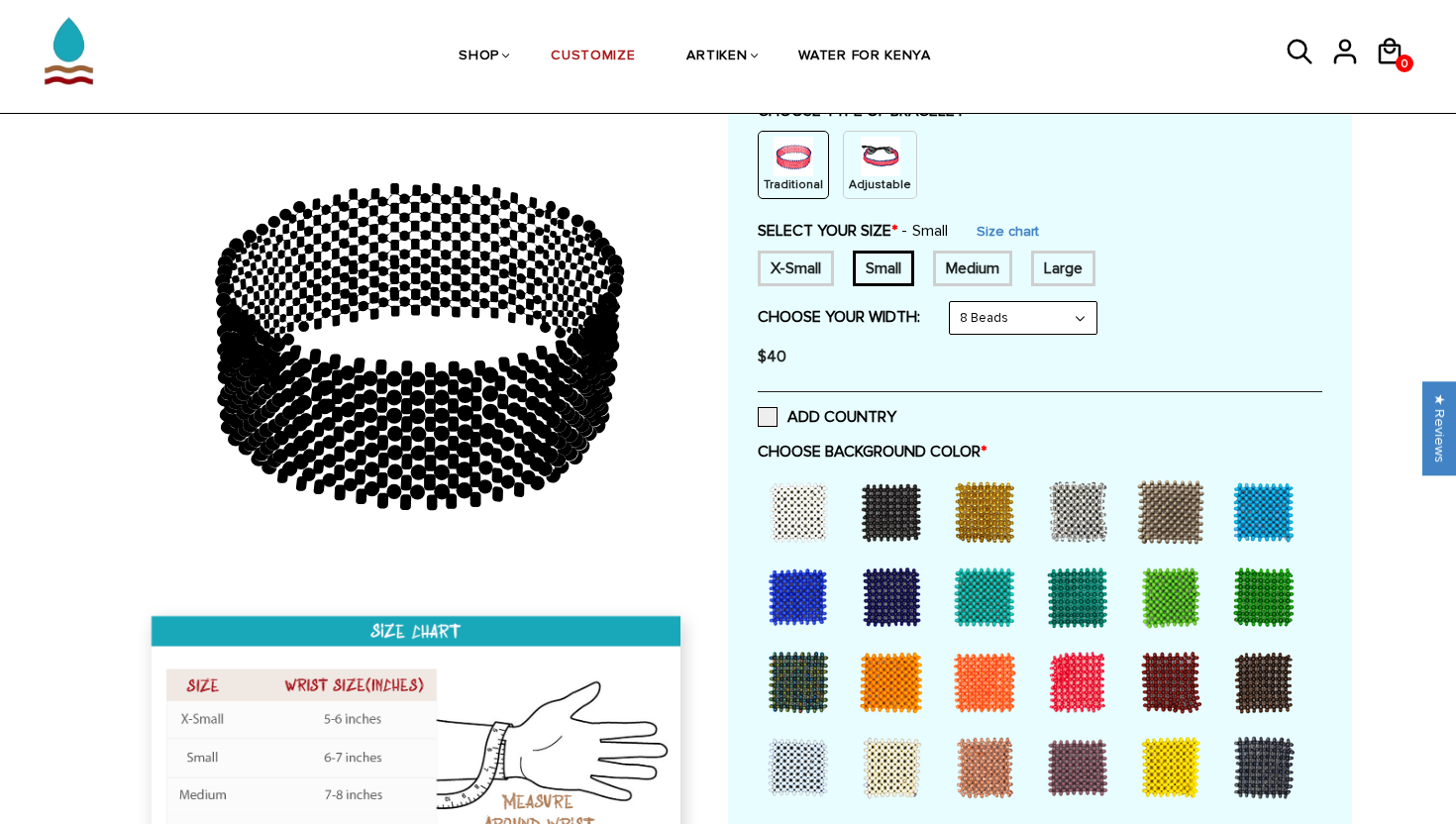 click on "8 Beads
6 Beads
10 Beads" at bounding box center (1023, 318) 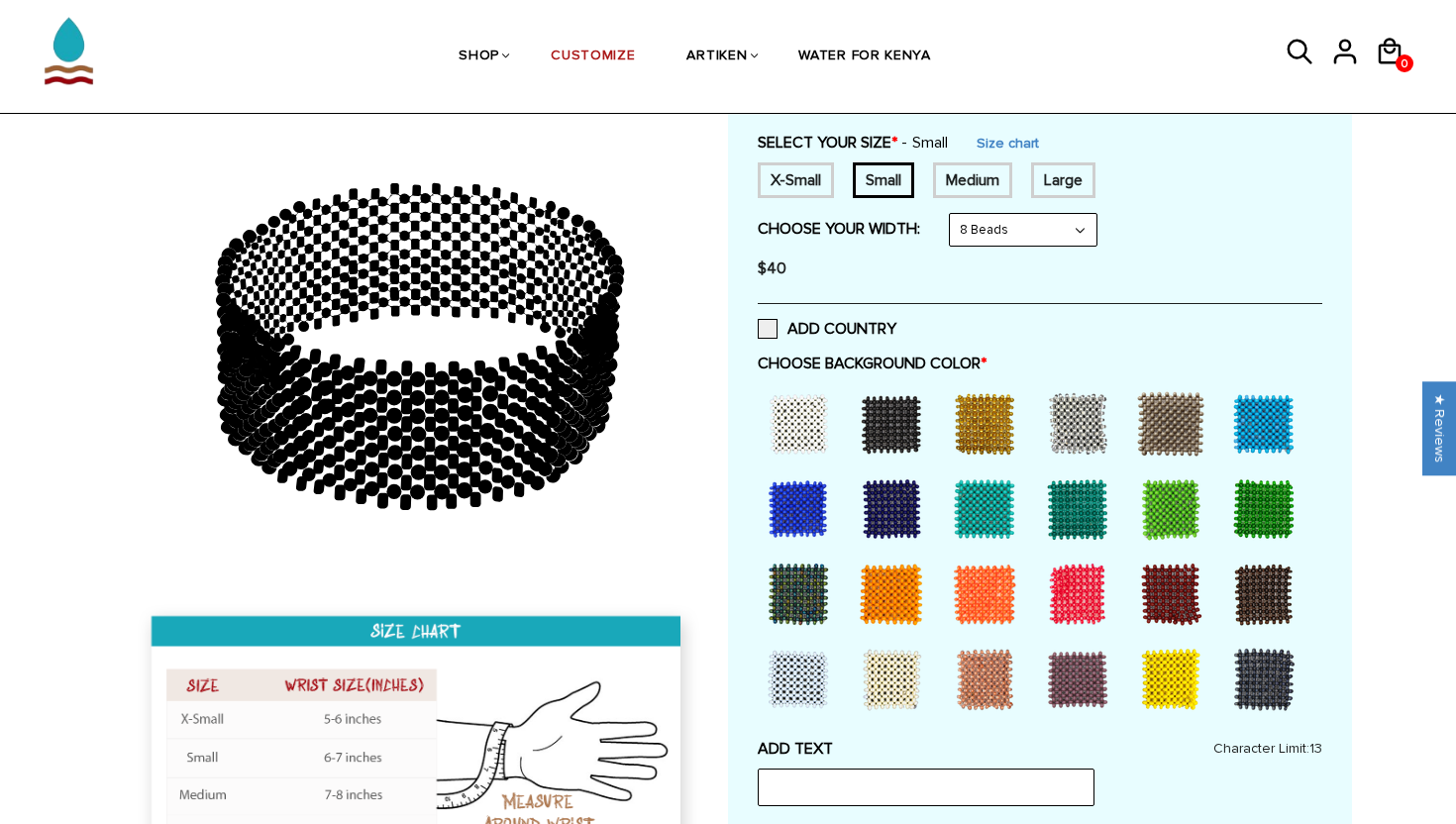 scroll, scrollTop: 353, scrollLeft: 0, axis: vertical 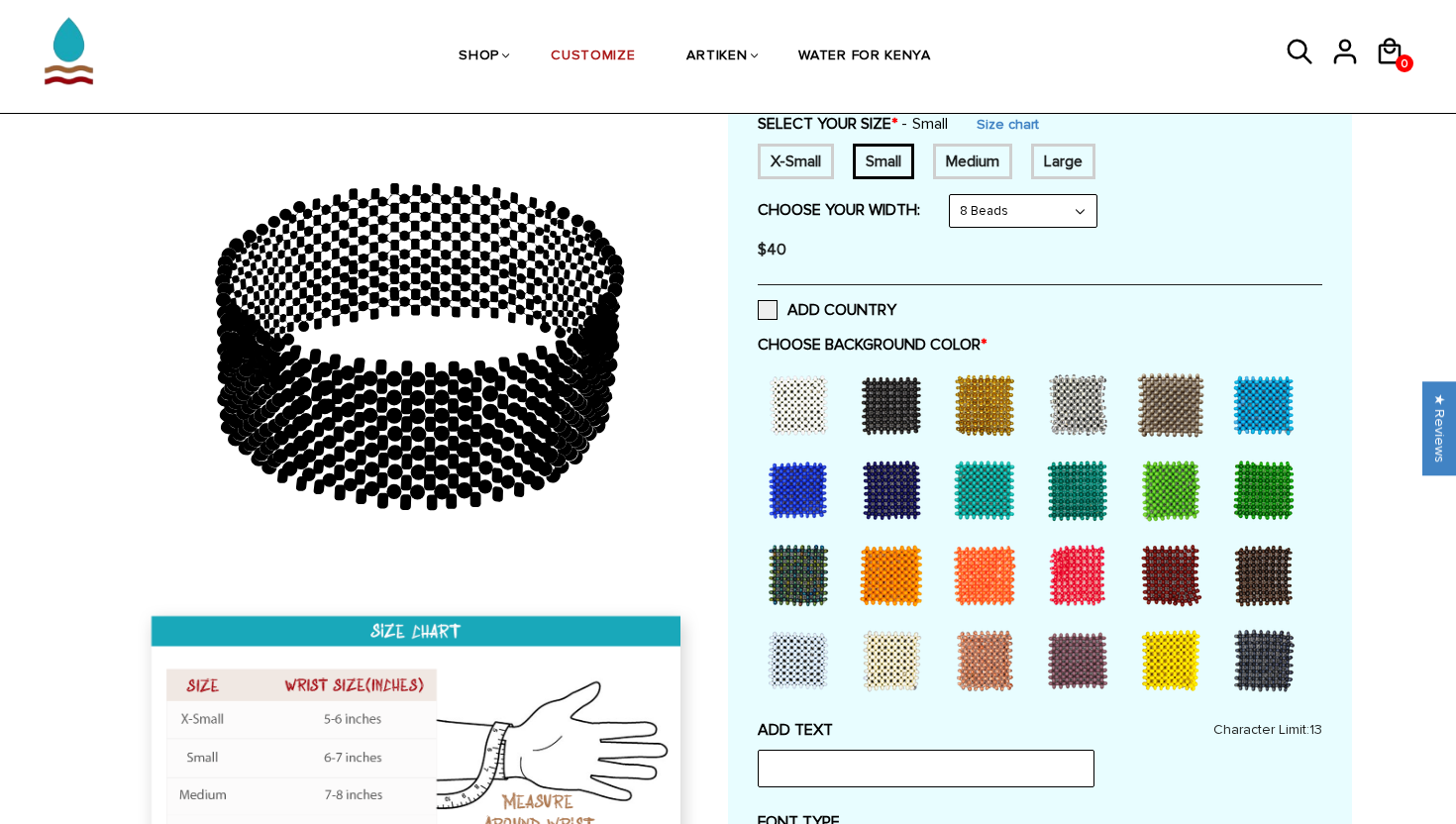 click at bounding box center [798, 490] 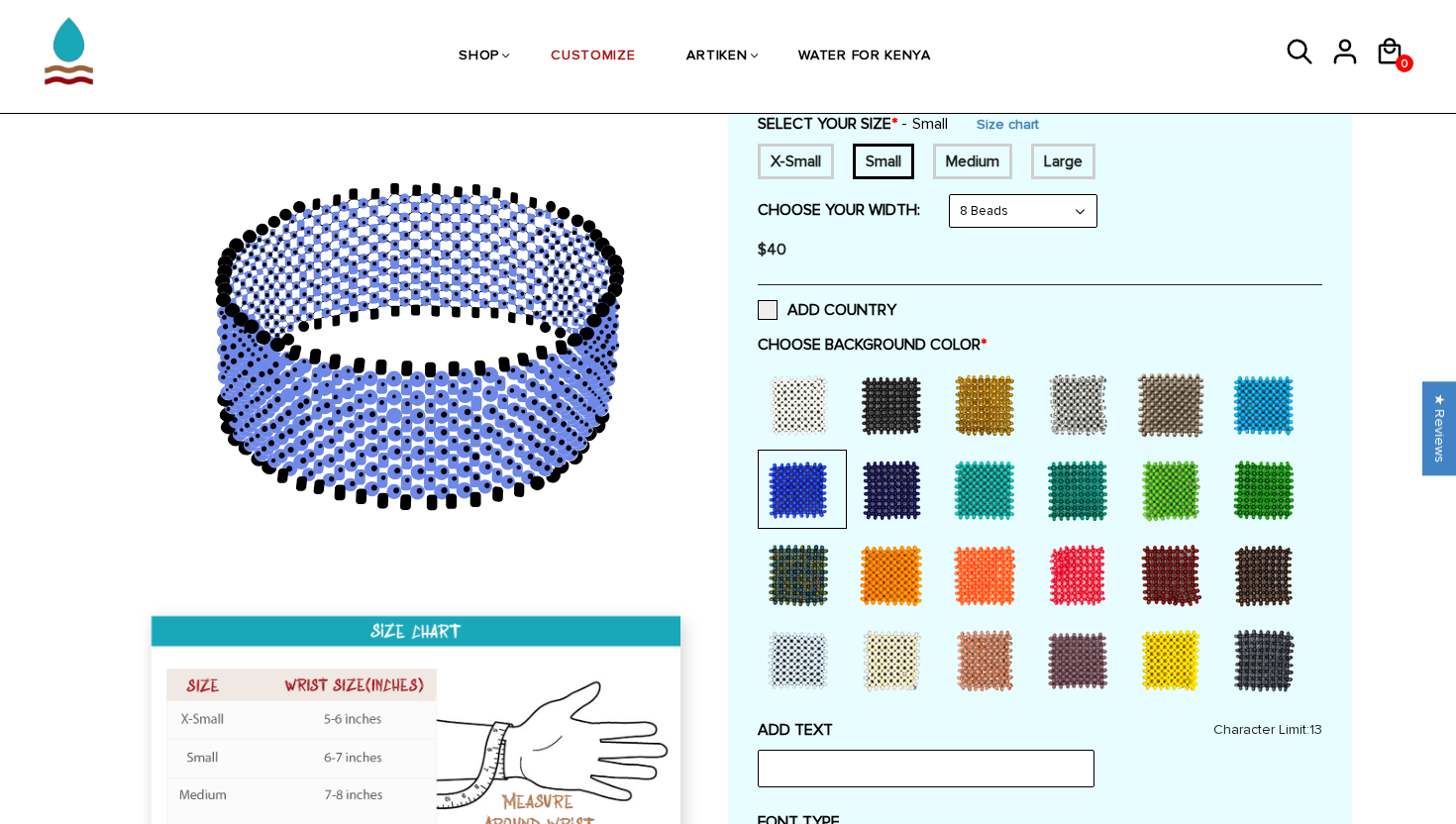 click at bounding box center [985, 575] 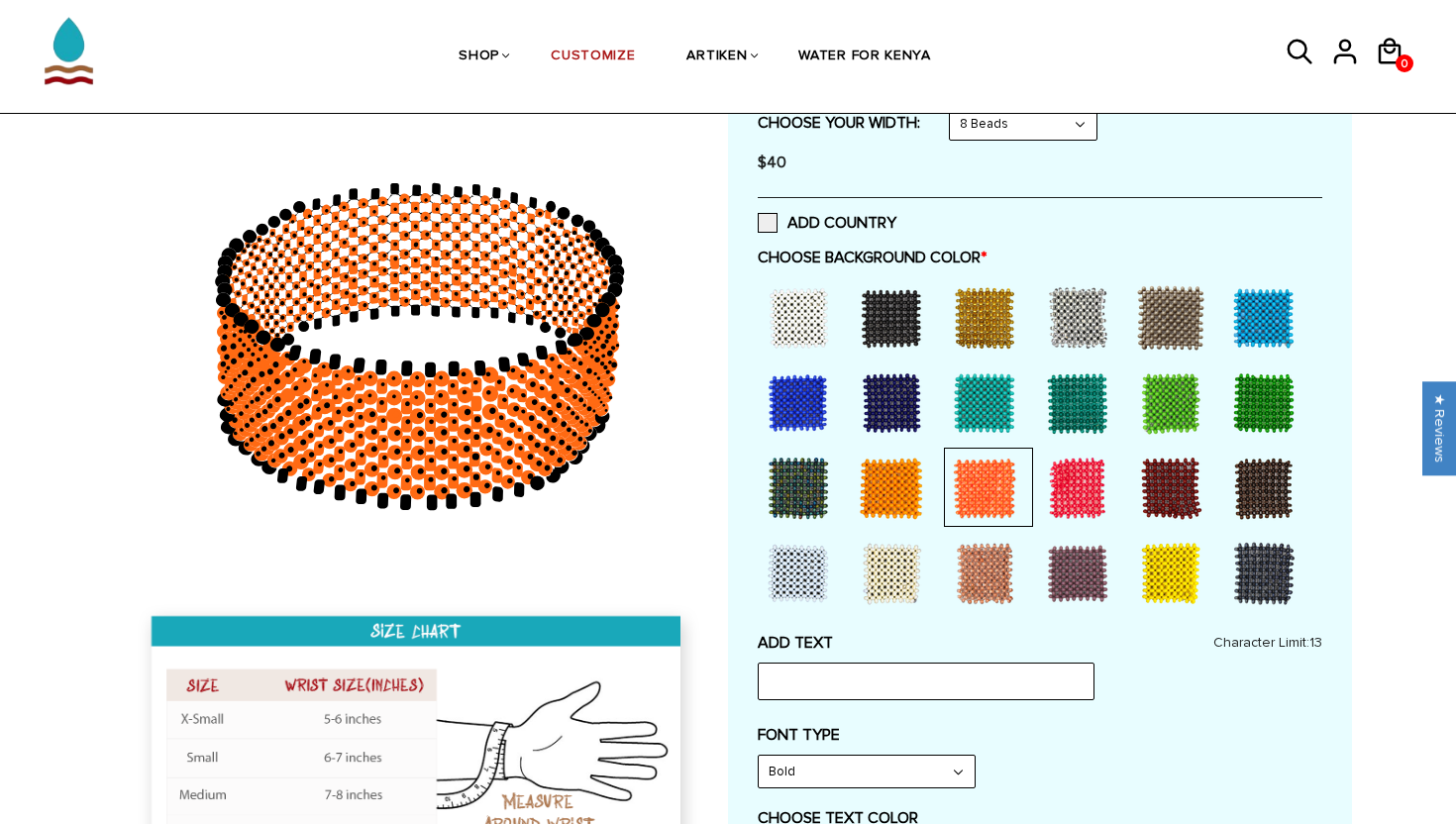 scroll, scrollTop: 447, scrollLeft: 0, axis: vertical 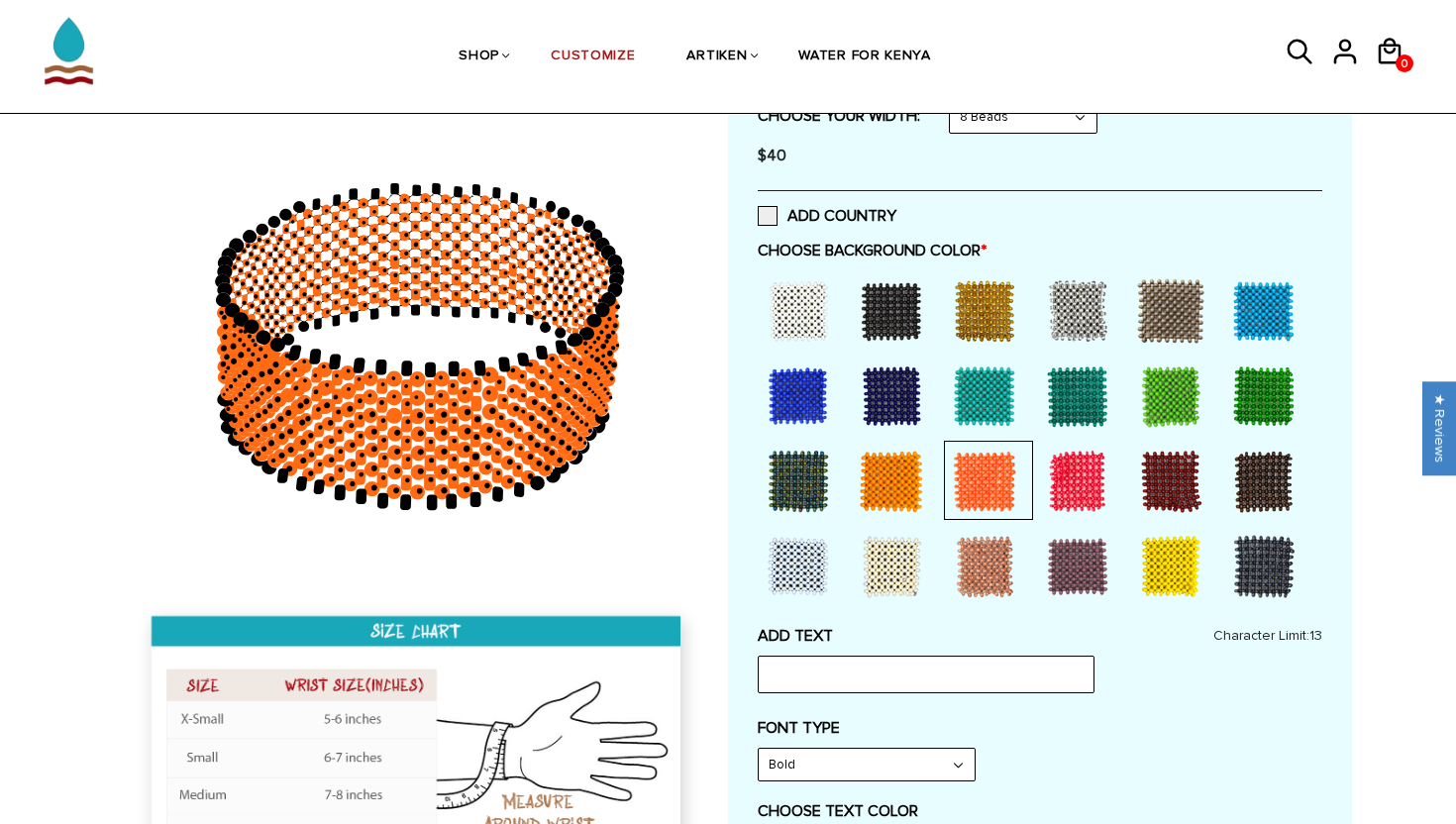 click at bounding box center [1078, 481] 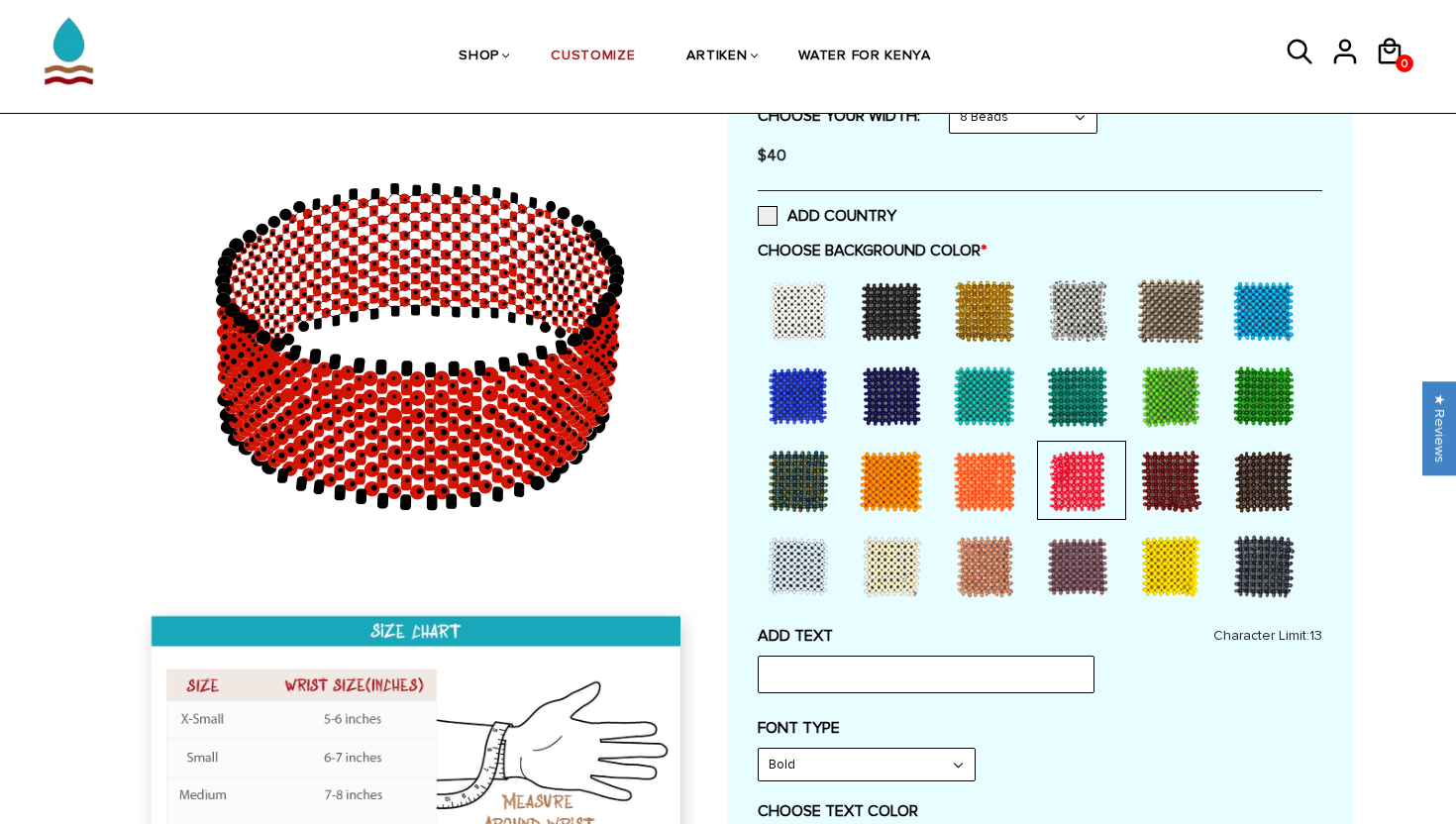 click at bounding box center [985, 566] 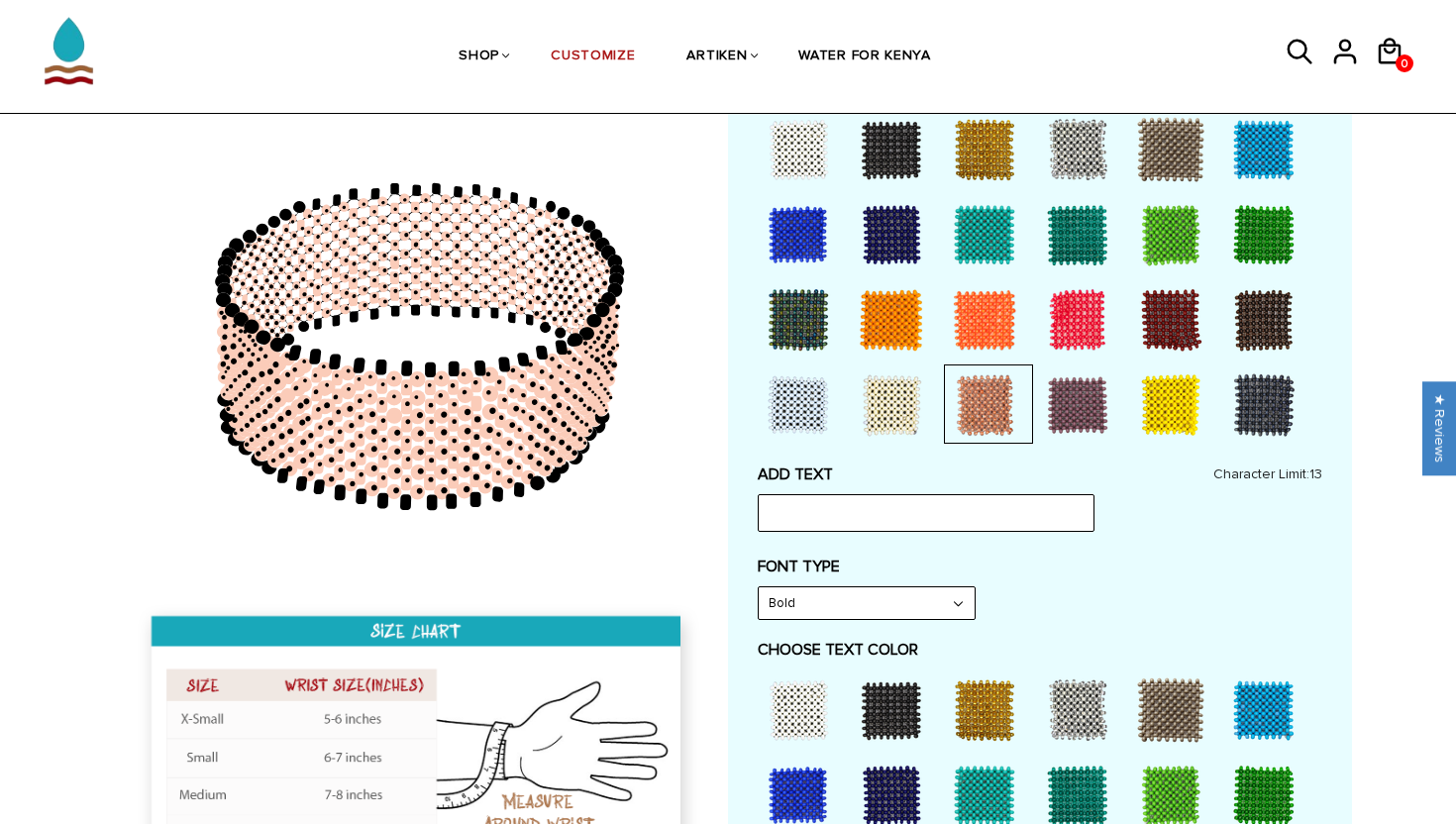 scroll, scrollTop: 643, scrollLeft: 0, axis: vertical 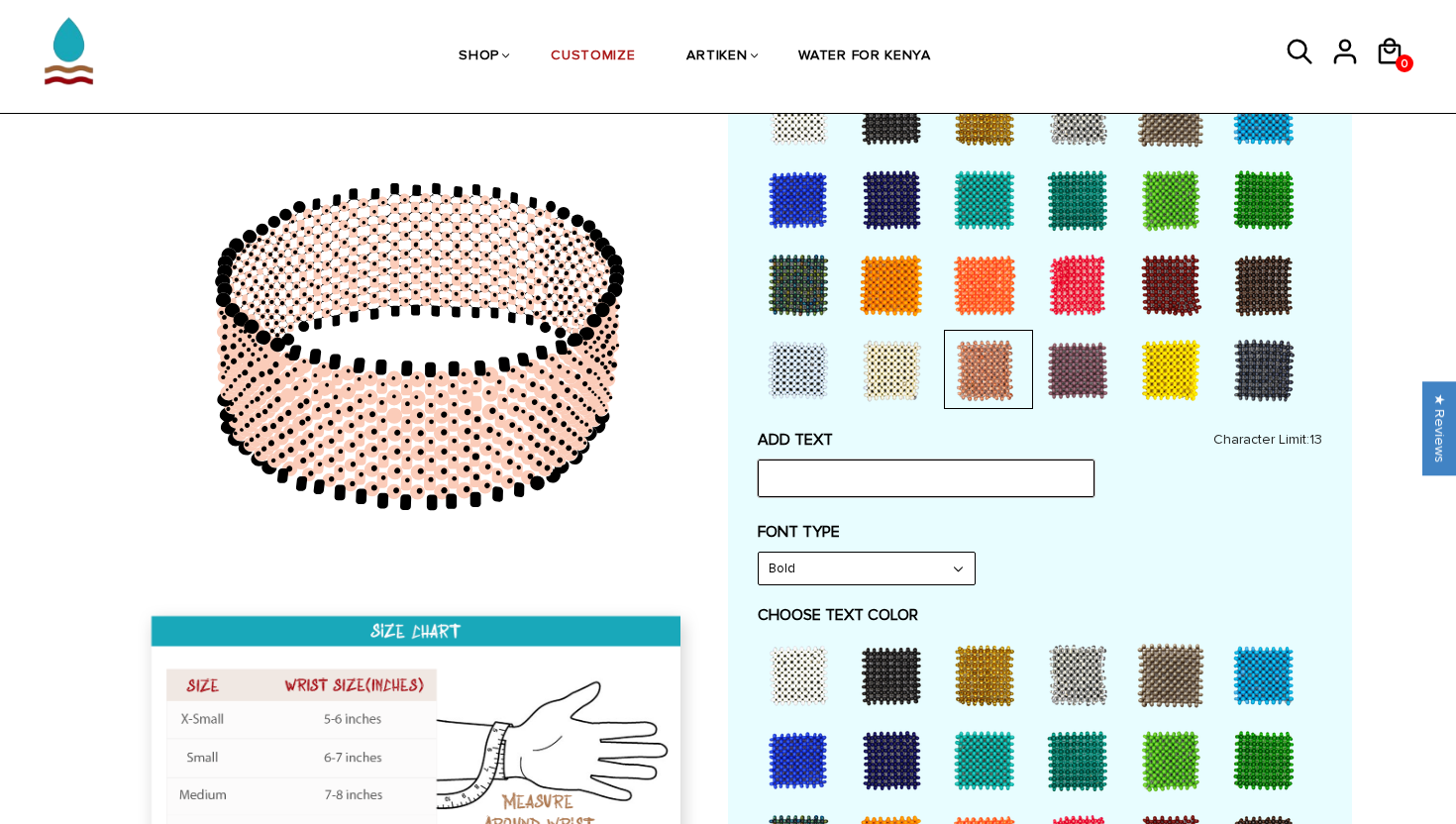 click at bounding box center (926, 478) 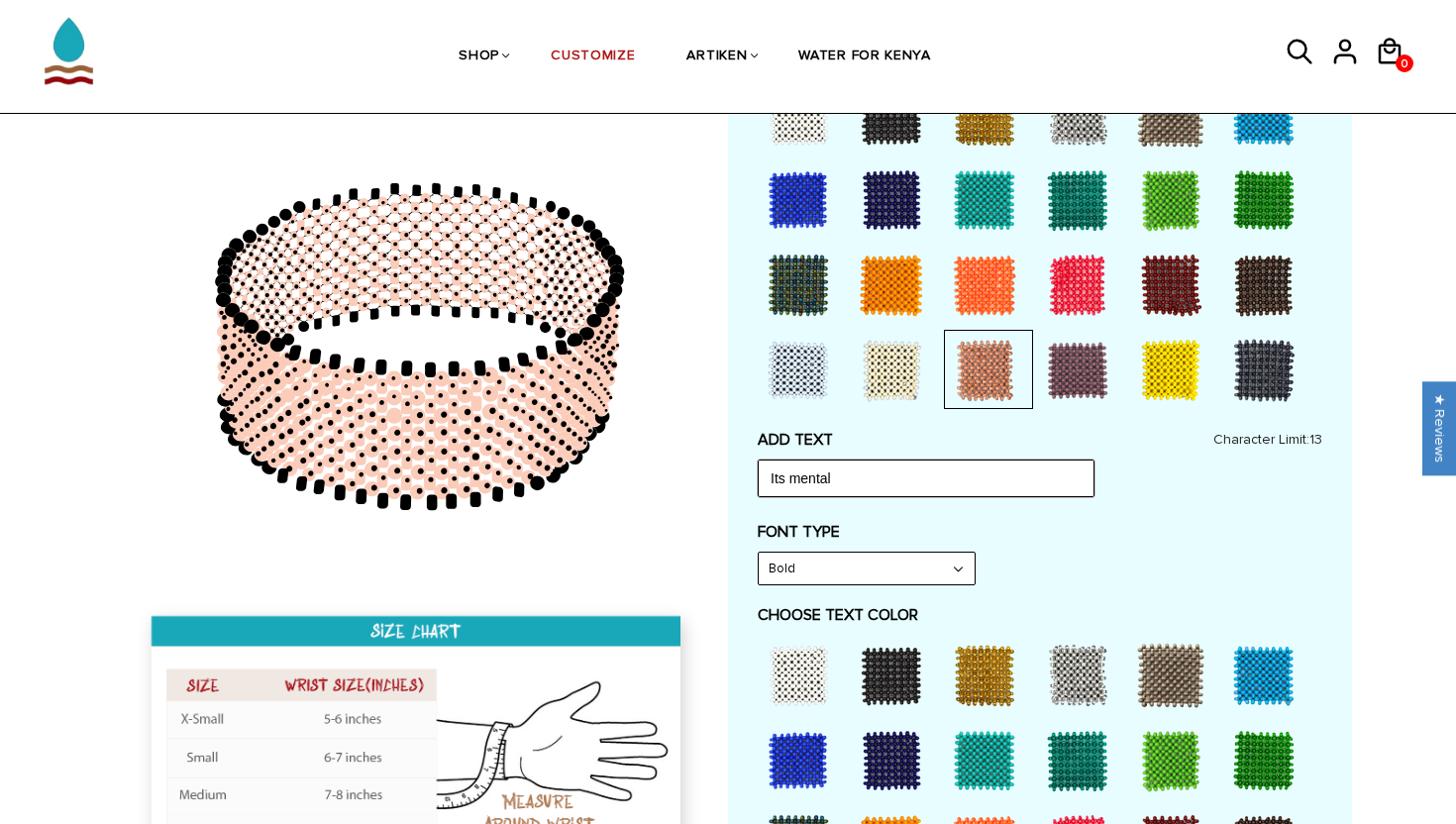 type on "Its mental" 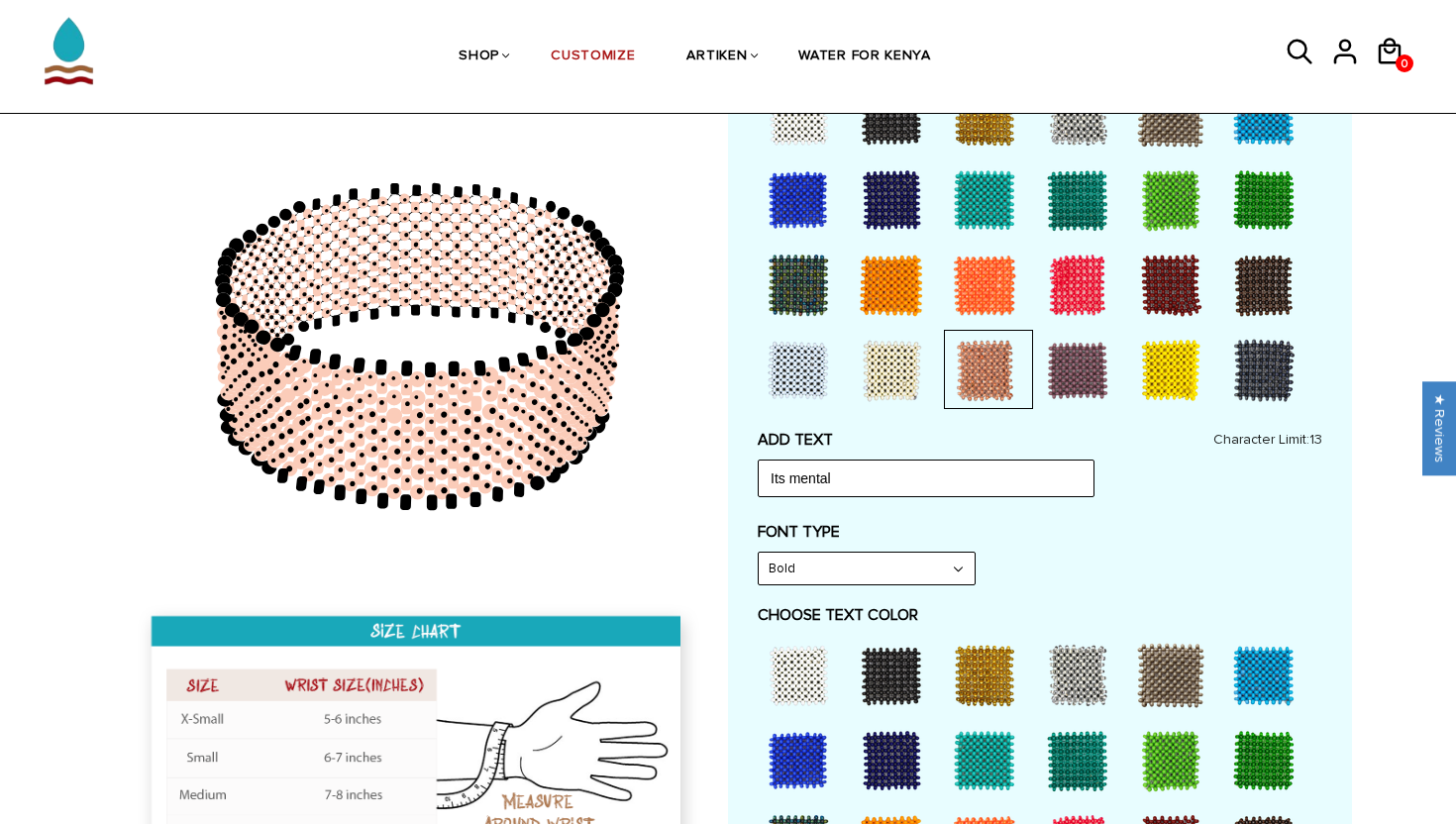 click on "Bold" at bounding box center [867, 568] 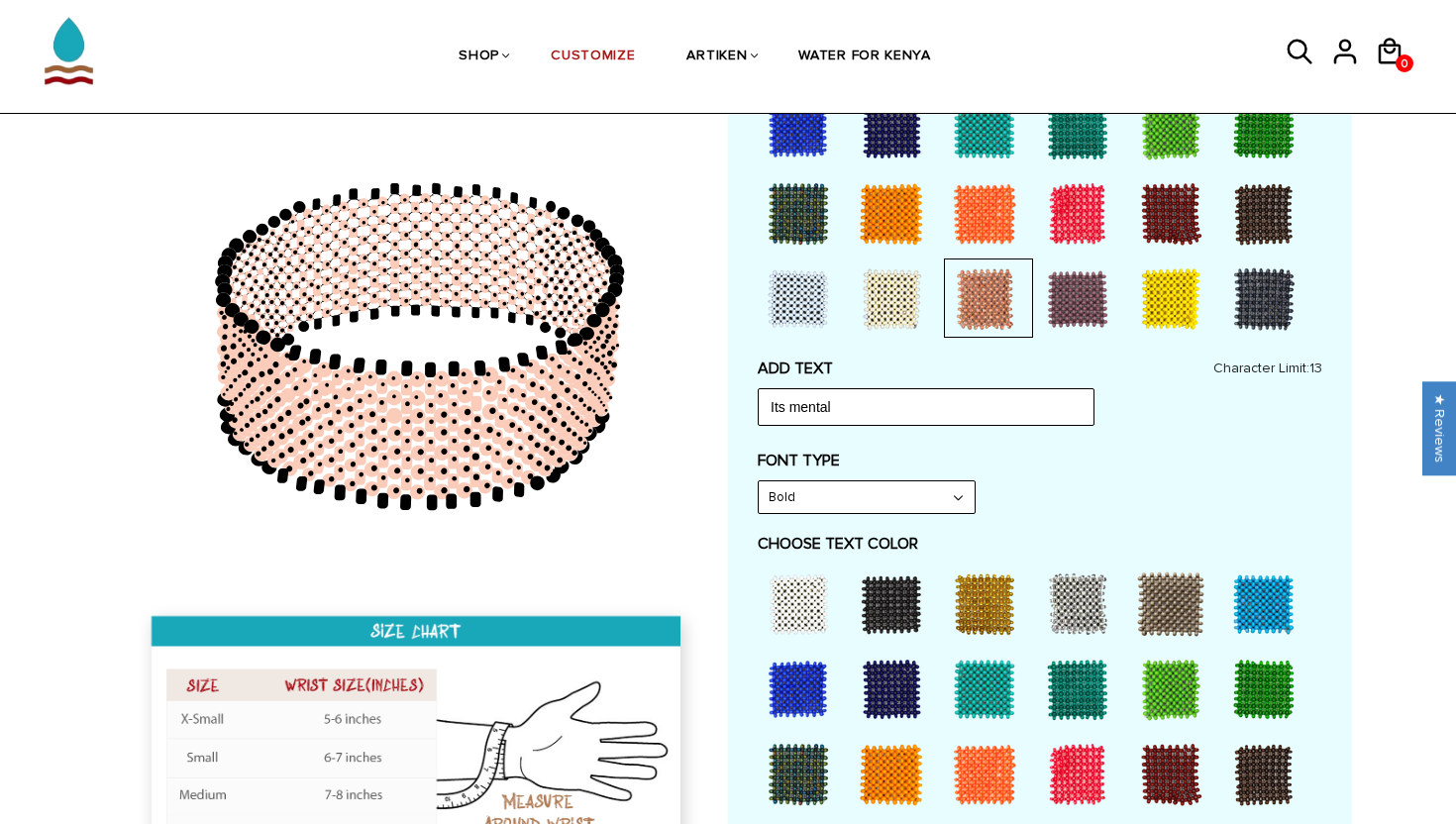 scroll, scrollTop: 787, scrollLeft: 0, axis: vertical 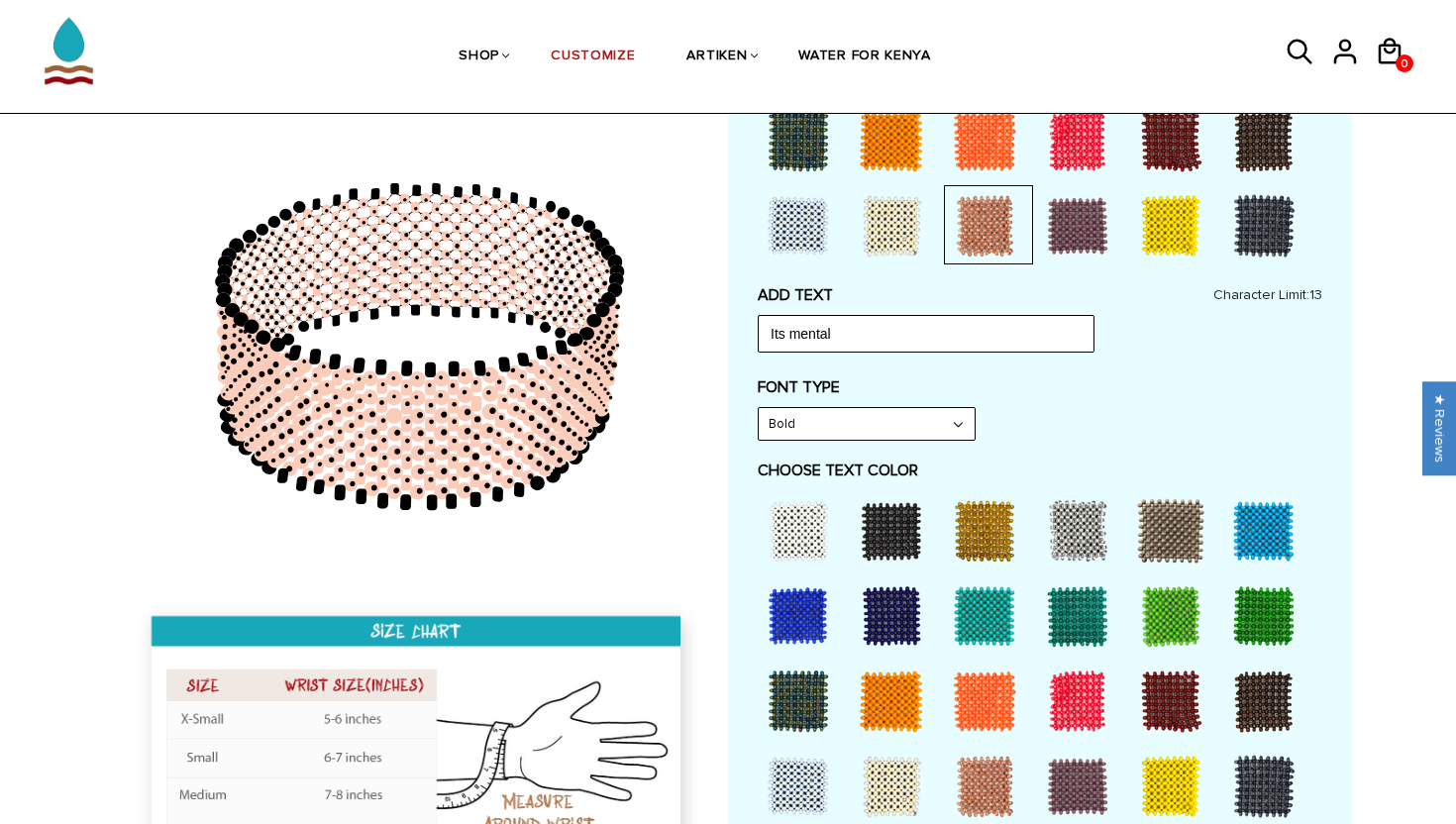 click at bounding box center [985, 616] 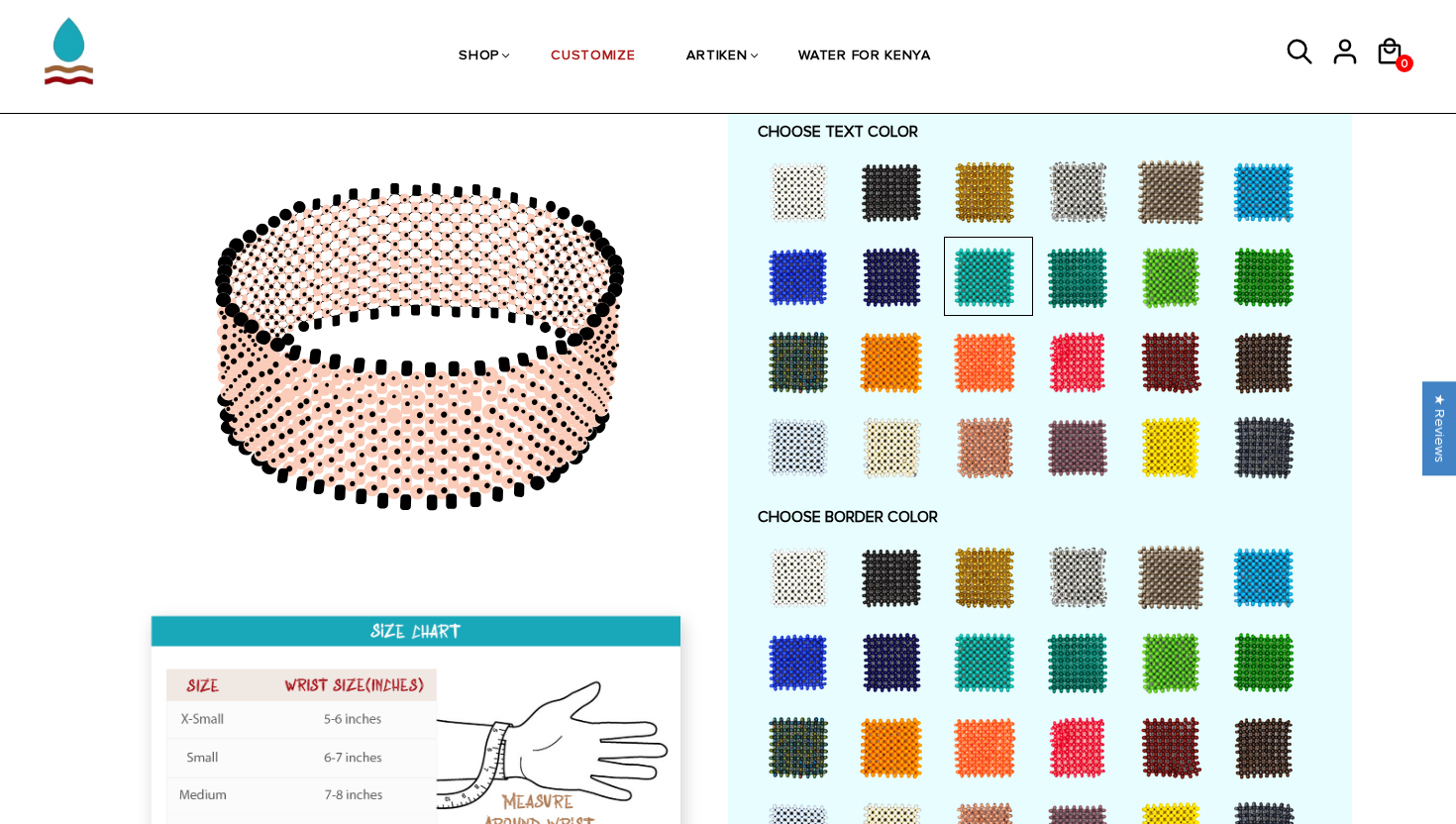 scroll, scrollTop: 1041, scrollLeft: 0, axis: vertical 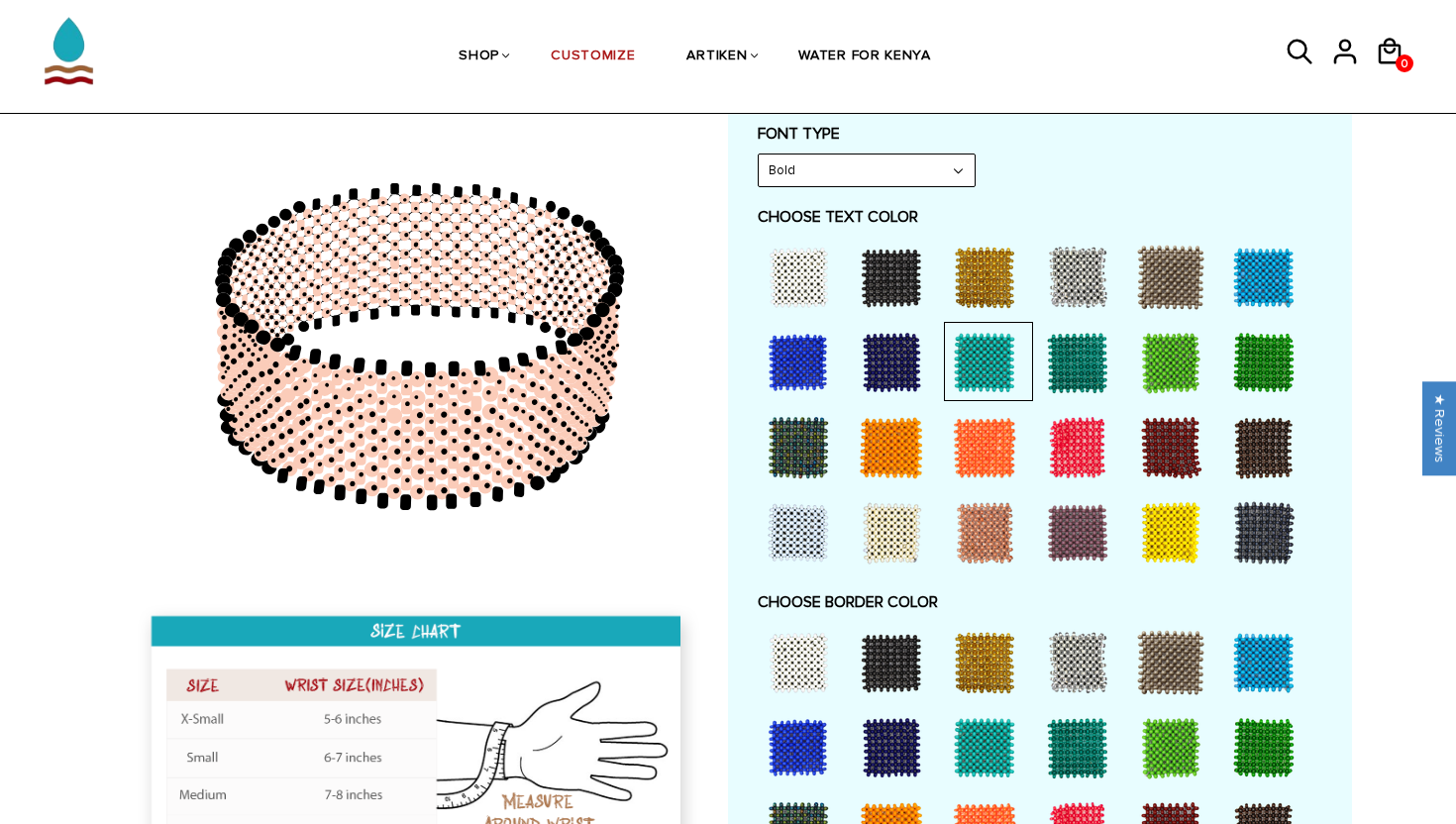 click at bounding box center [798, 362] 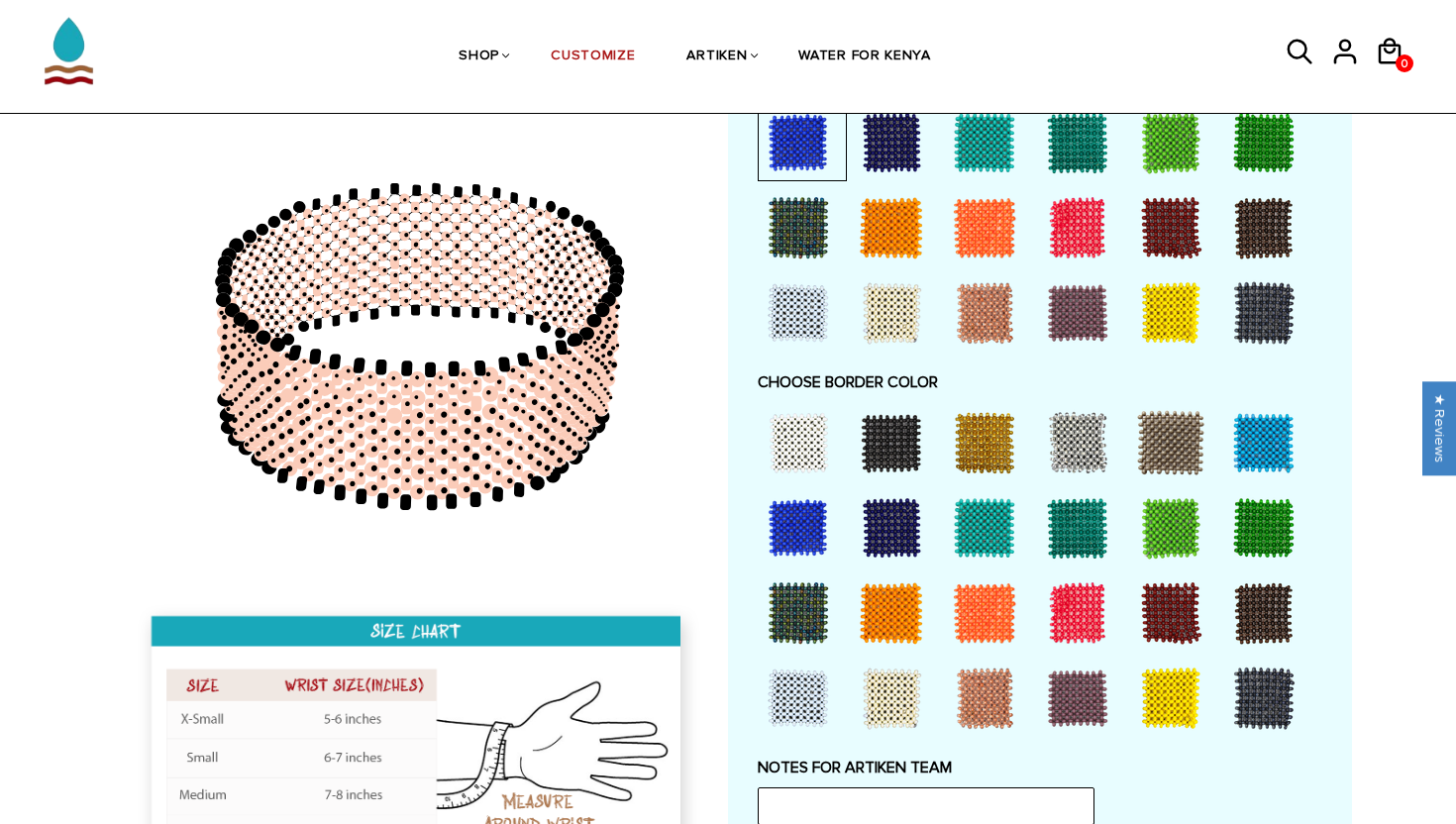 scroll, scrollTop: 1305, scrollLeft: 0, axis: vertical 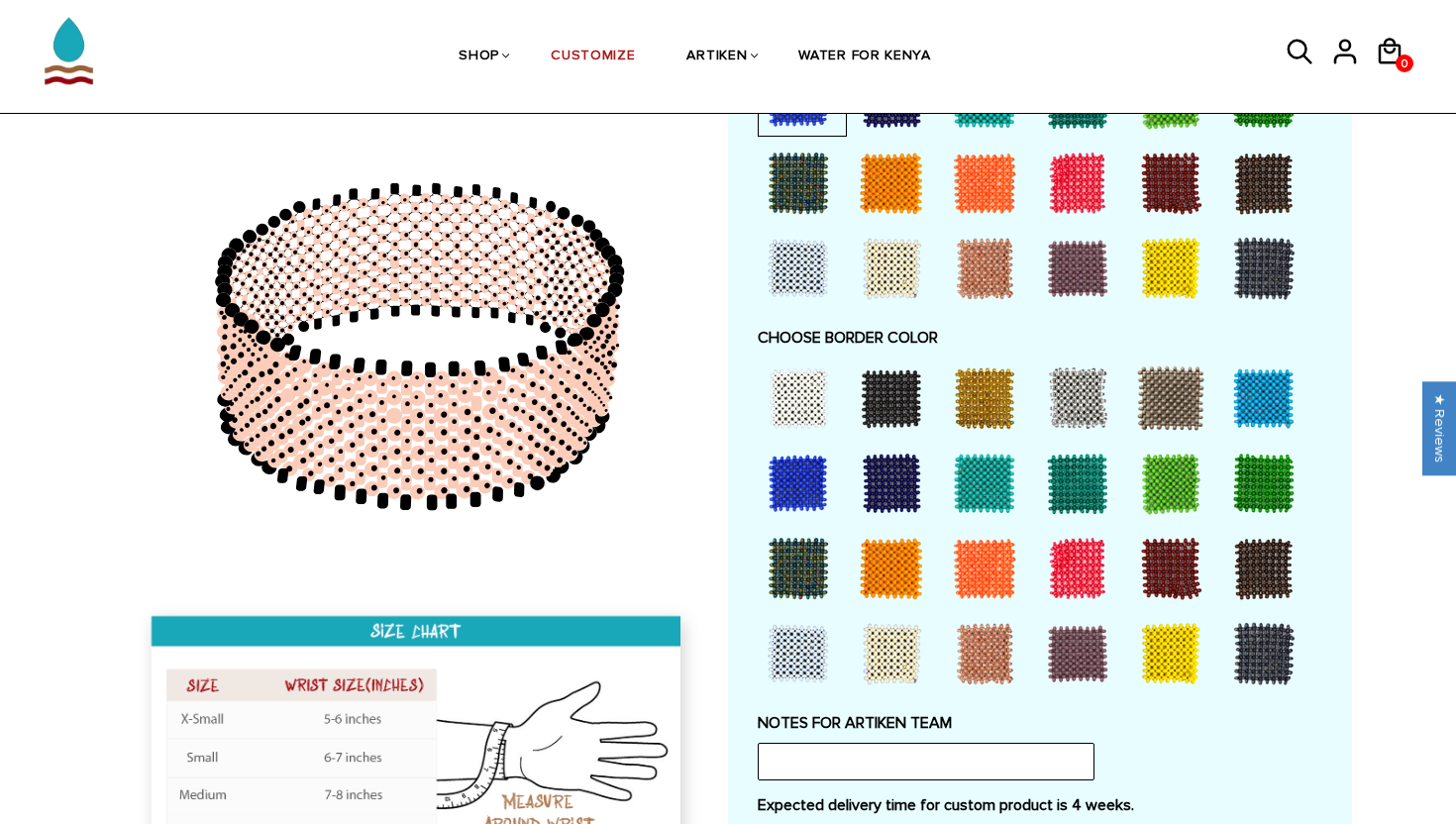 click at bounding box center (891, 654) 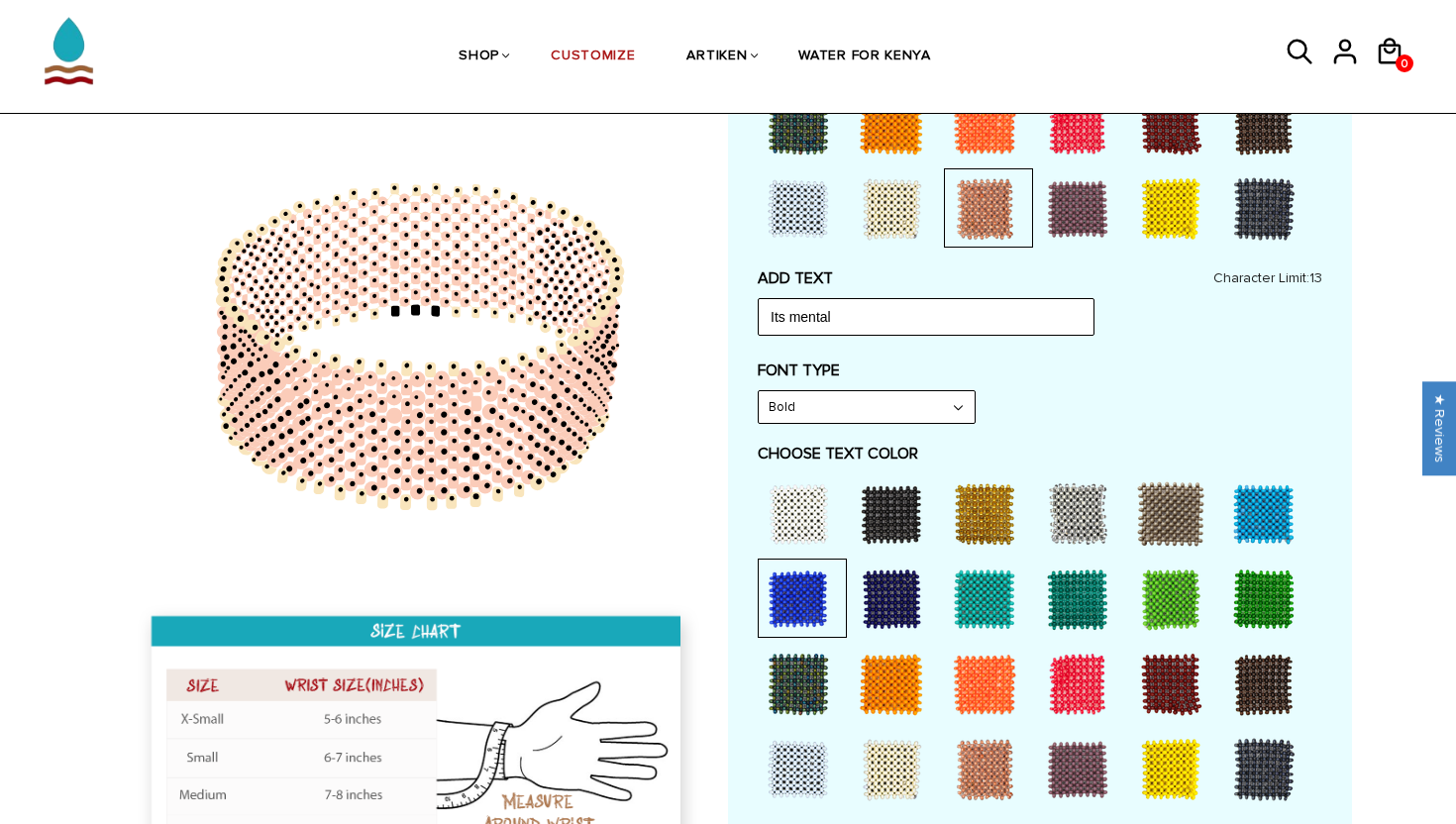 scroll, scrollTop: 818, scrollLeft: 0, axis: vertical 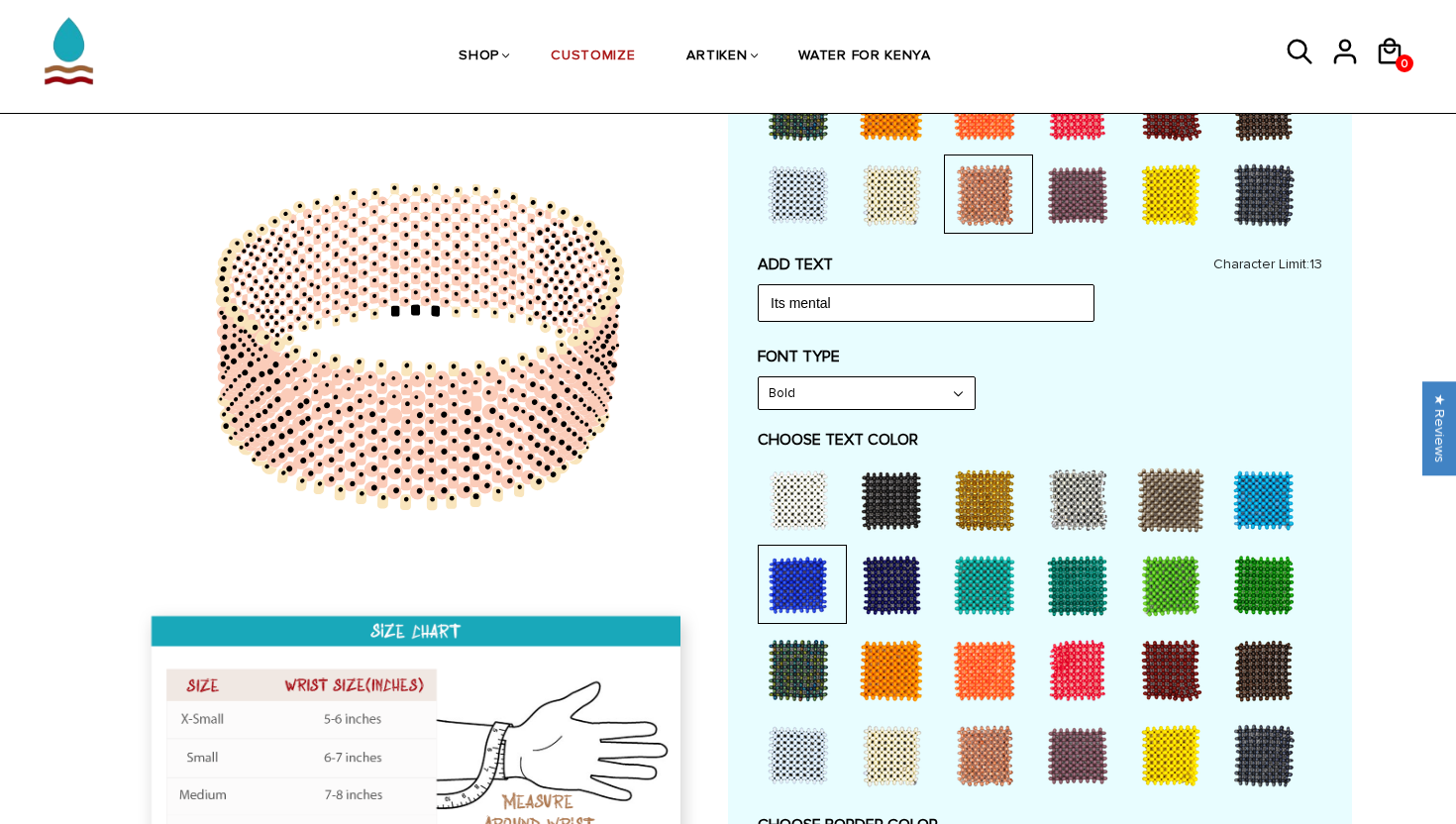 click at bounding box center (891, 585) 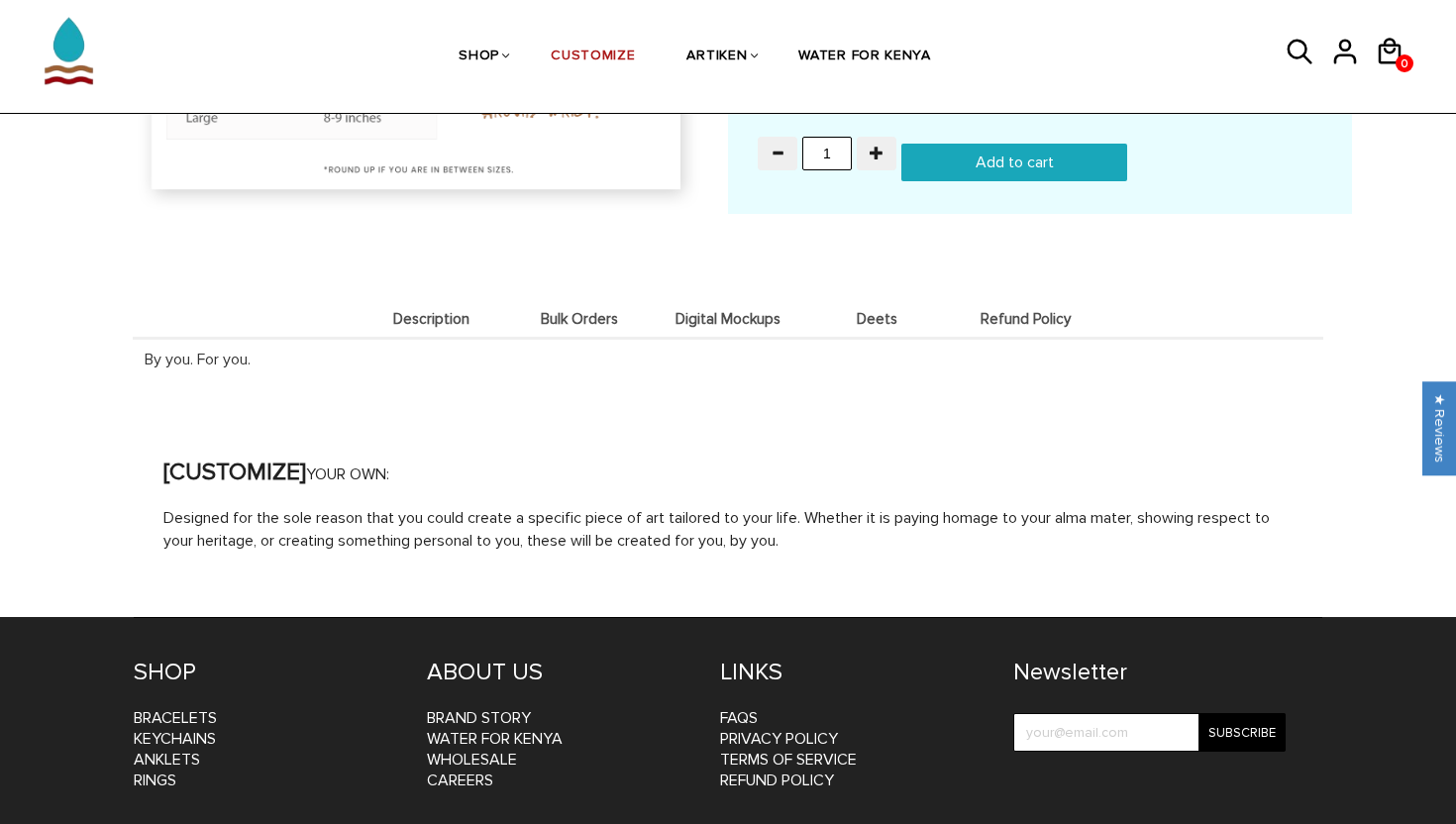 scroll, scrollTop: 2157, scrollLeft: 0, axis: vertical 